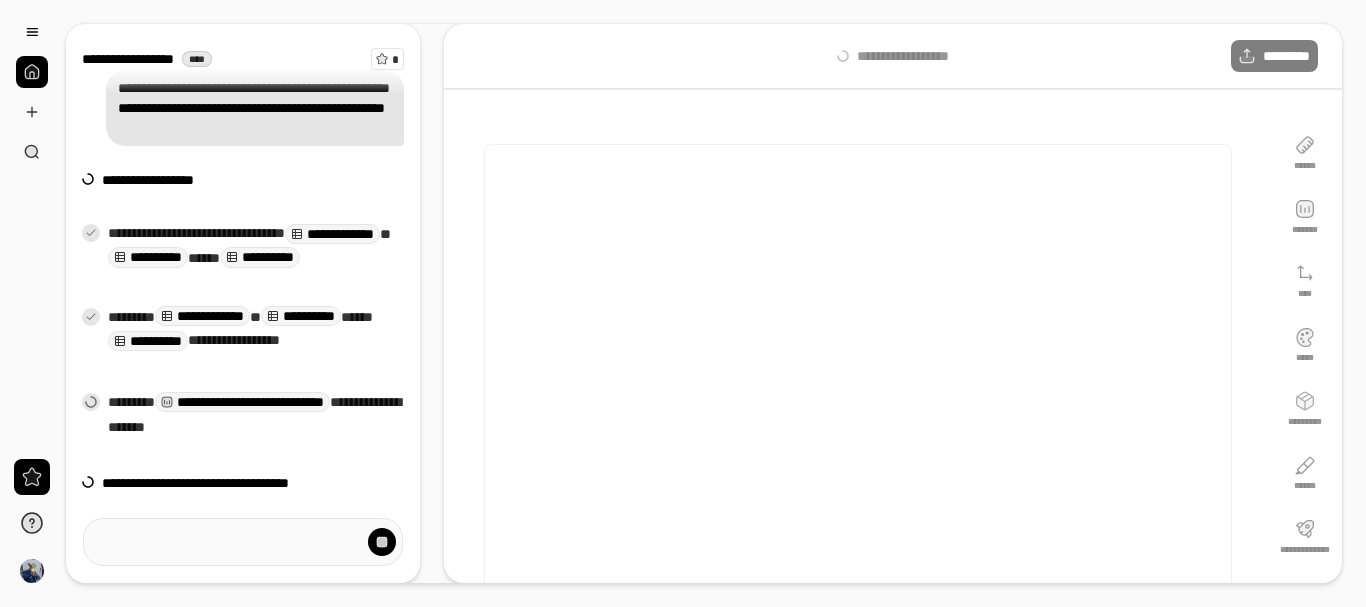 scroll, scrollTop: 0, scrollLeft: 0, axis: both 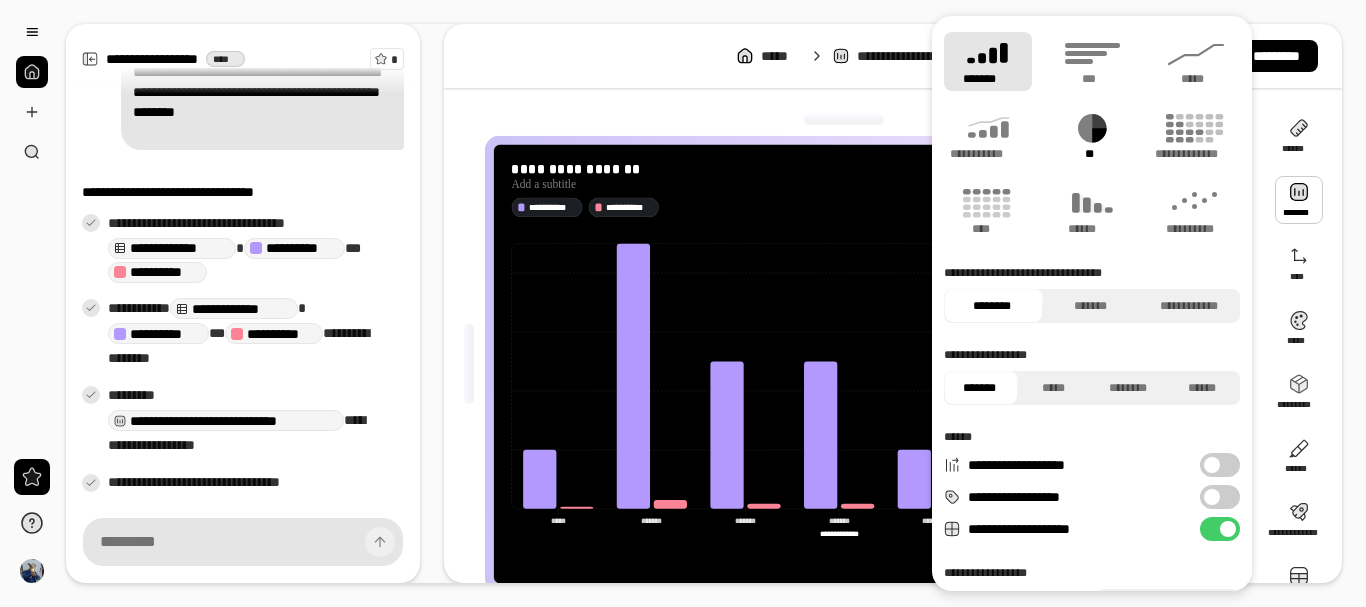 click 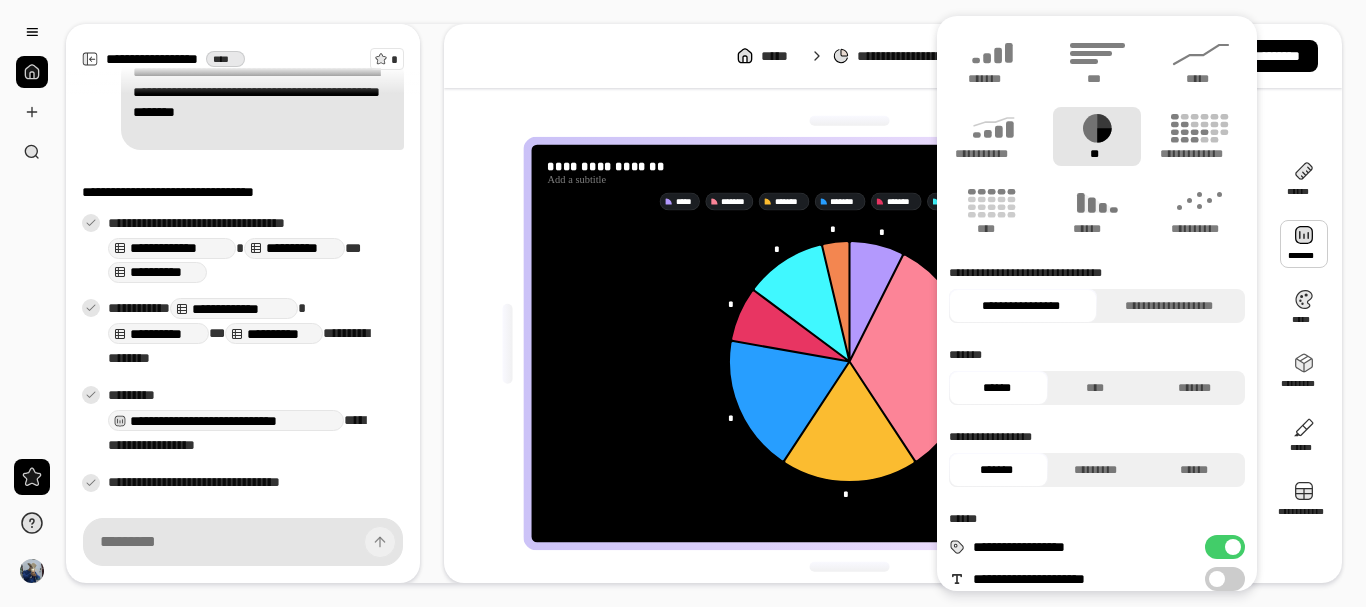 click 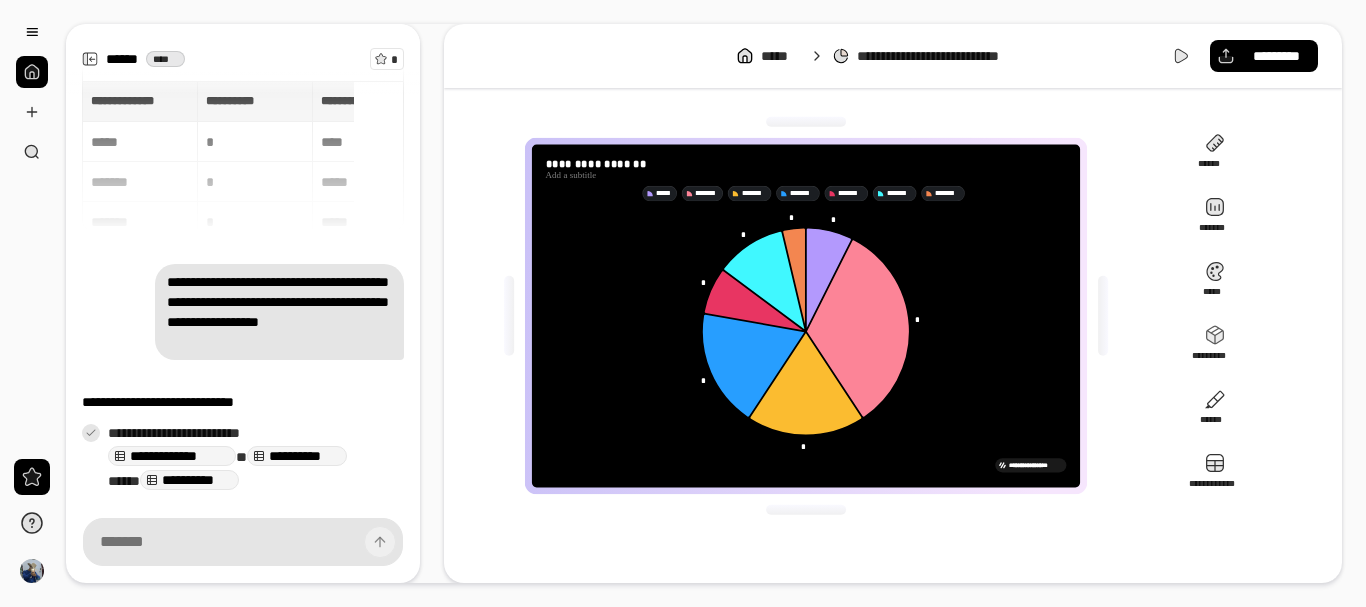 scroll, scrollTop: 210, scrollLeft: 0, axis: vertical 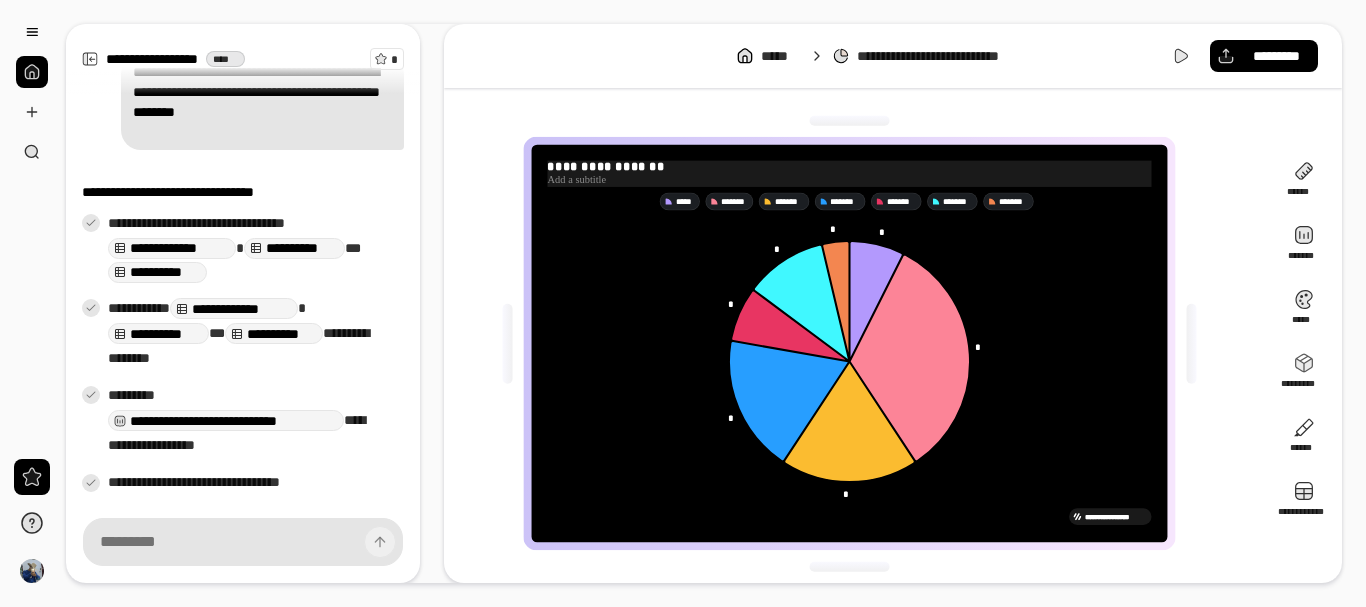 click on "**********" at bounding box center [849, 168] 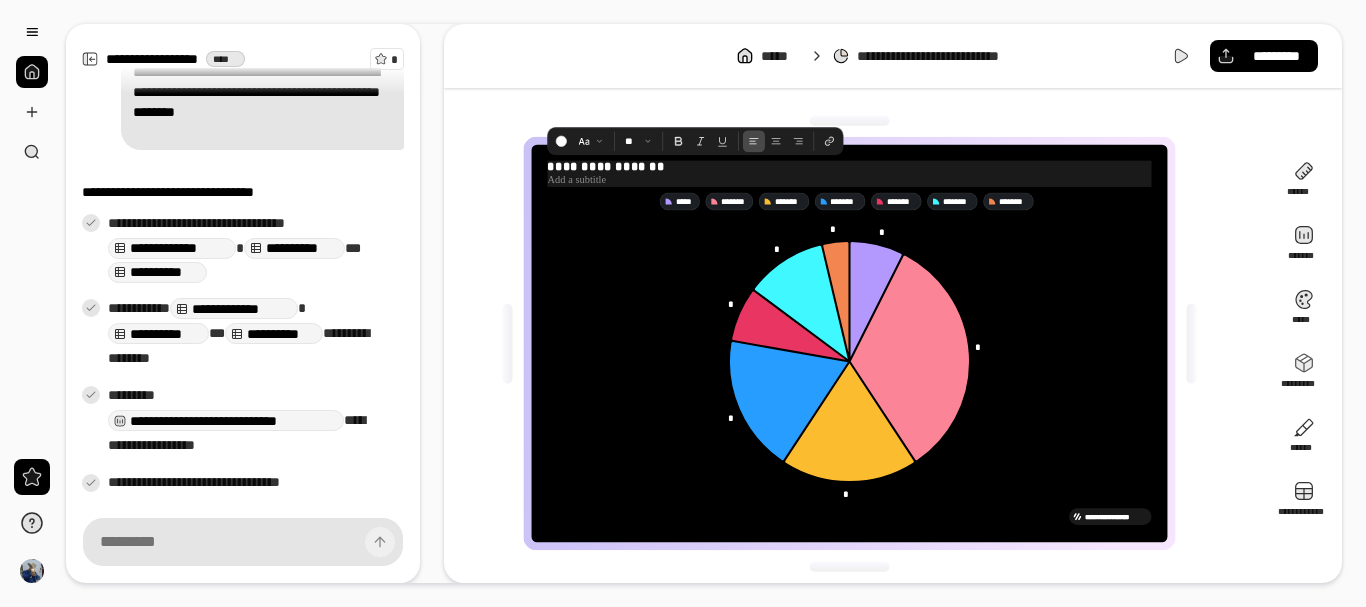 click on "**********" at bounding box center [849, 168] 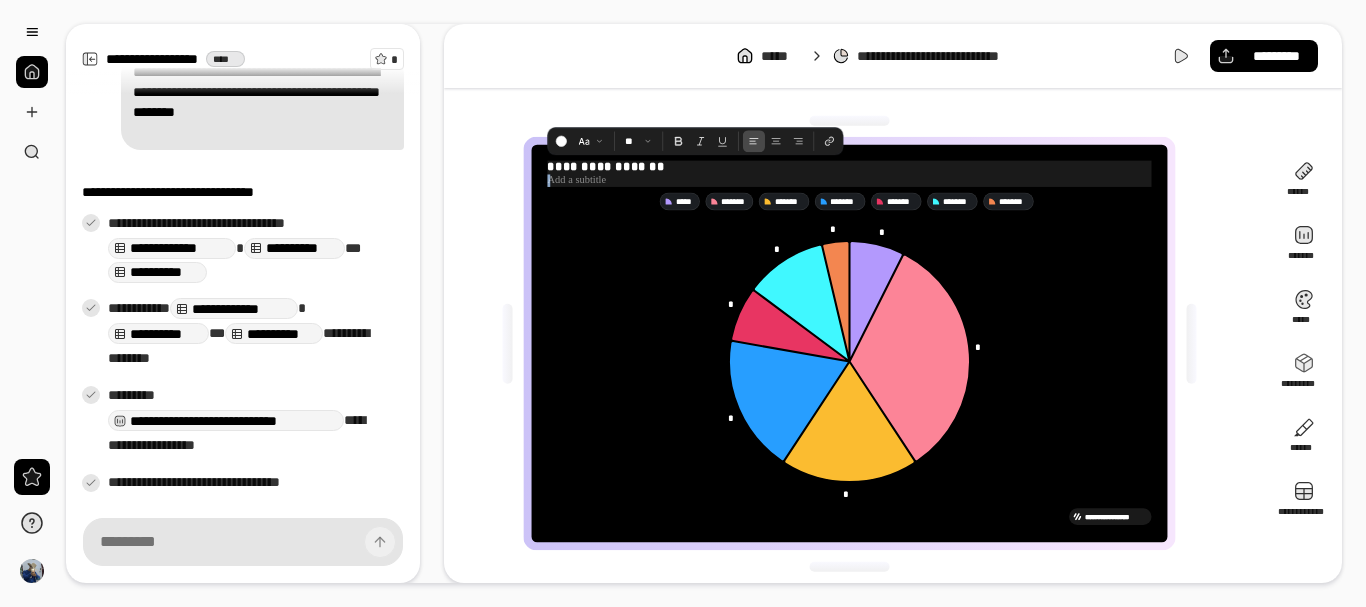 drag, startPoint x: 664, startPoint y: 168, endPoint x: 545, endPoint y: 175, distance: 119.2057 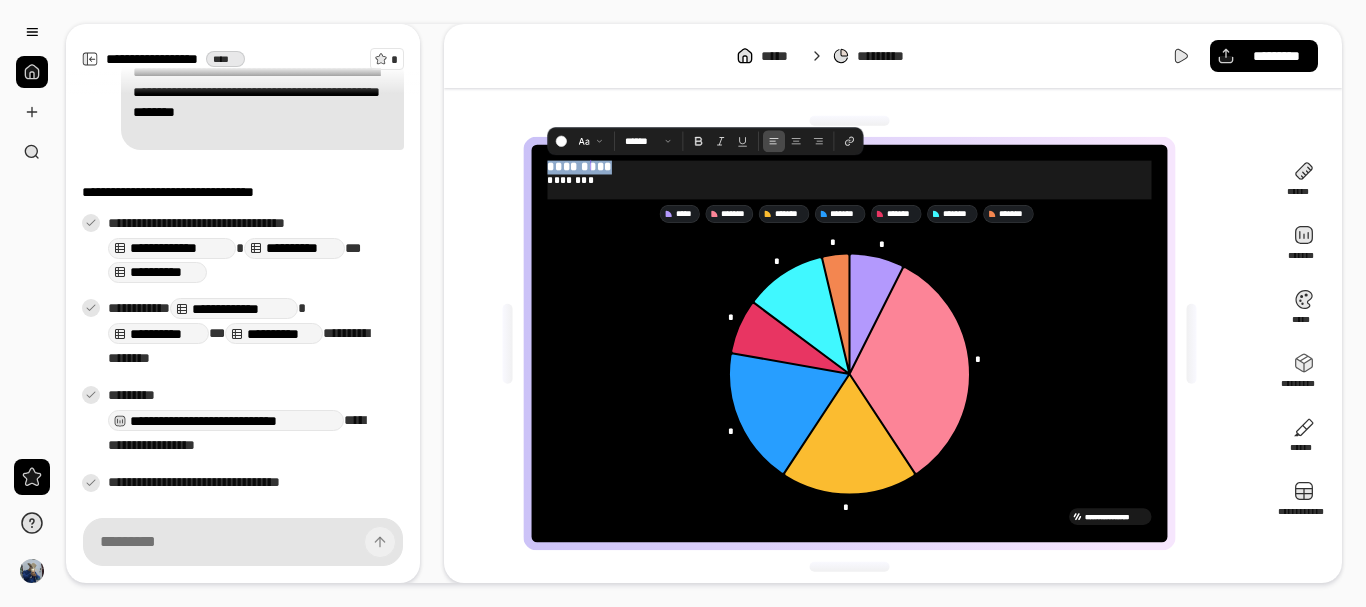 click on "*********" at bounding box center [849, 168] 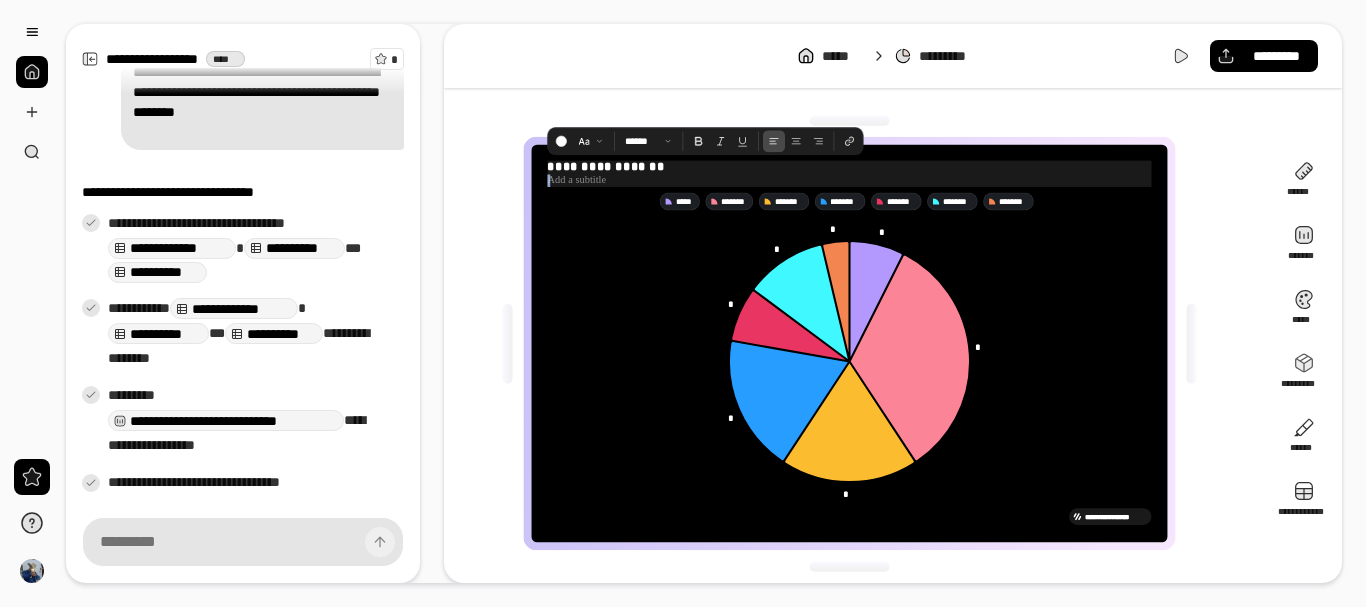 click on "**********" at bounding box center (849, 168) 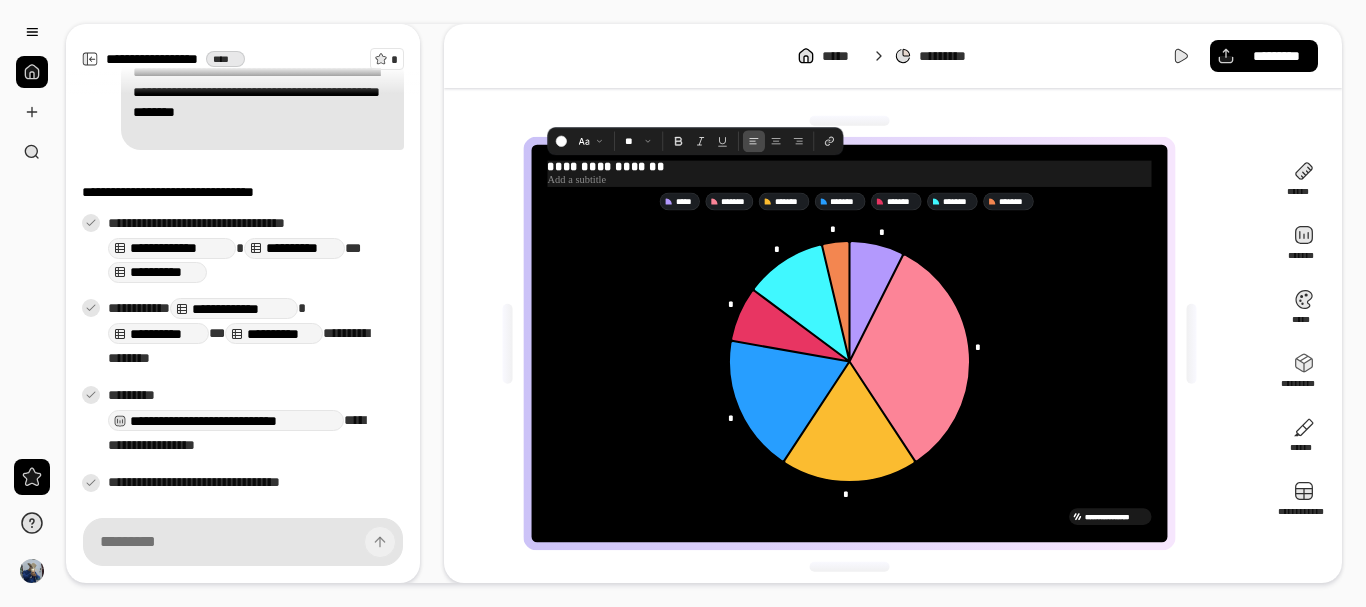 click on "**********" at bounding box center [849, 168] 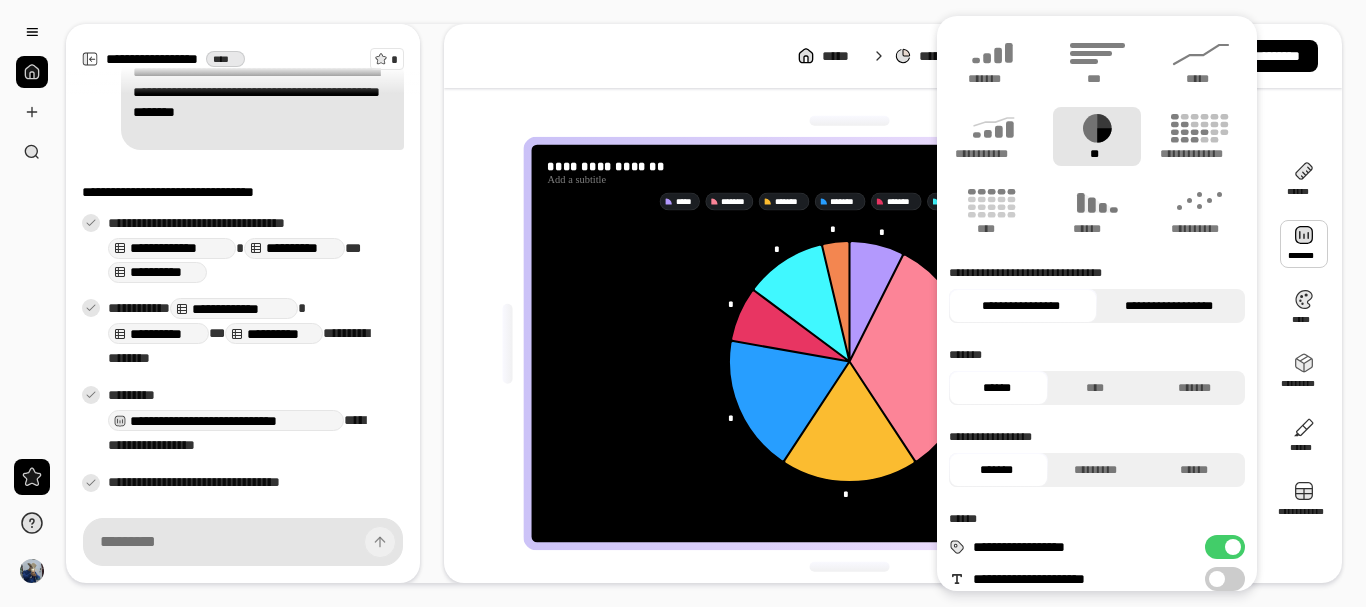 click on "**********" at bounding box center (1169, 306) 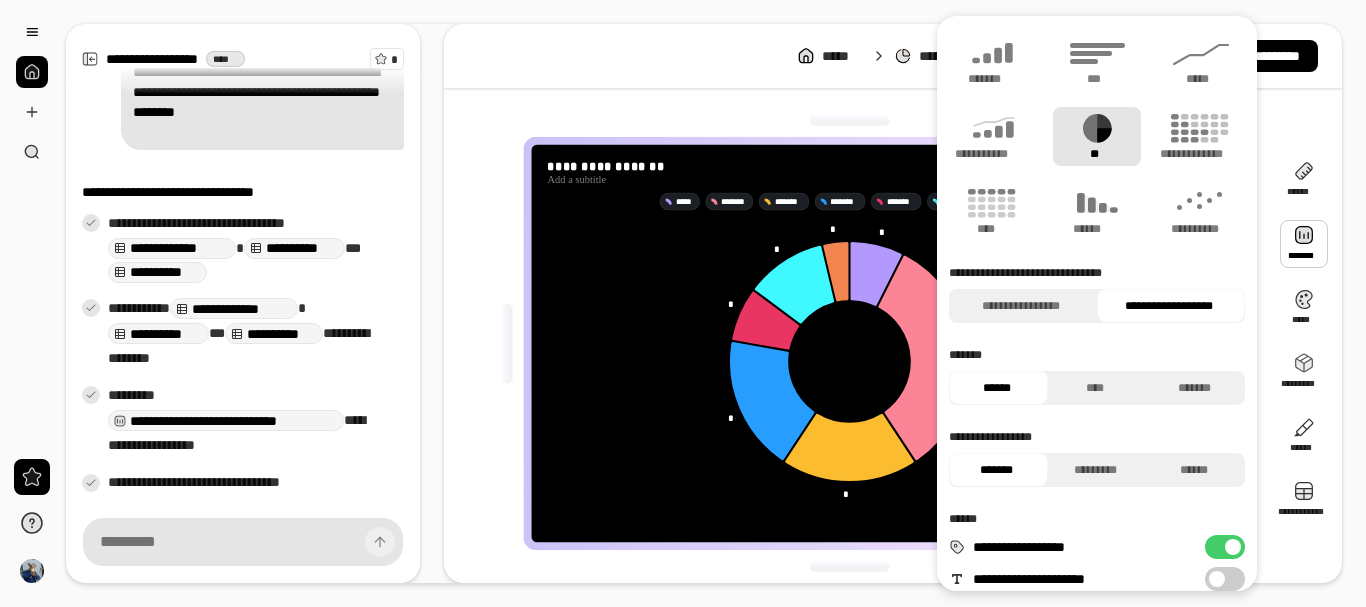 click on "**********" at bounding box center [1169, 306] 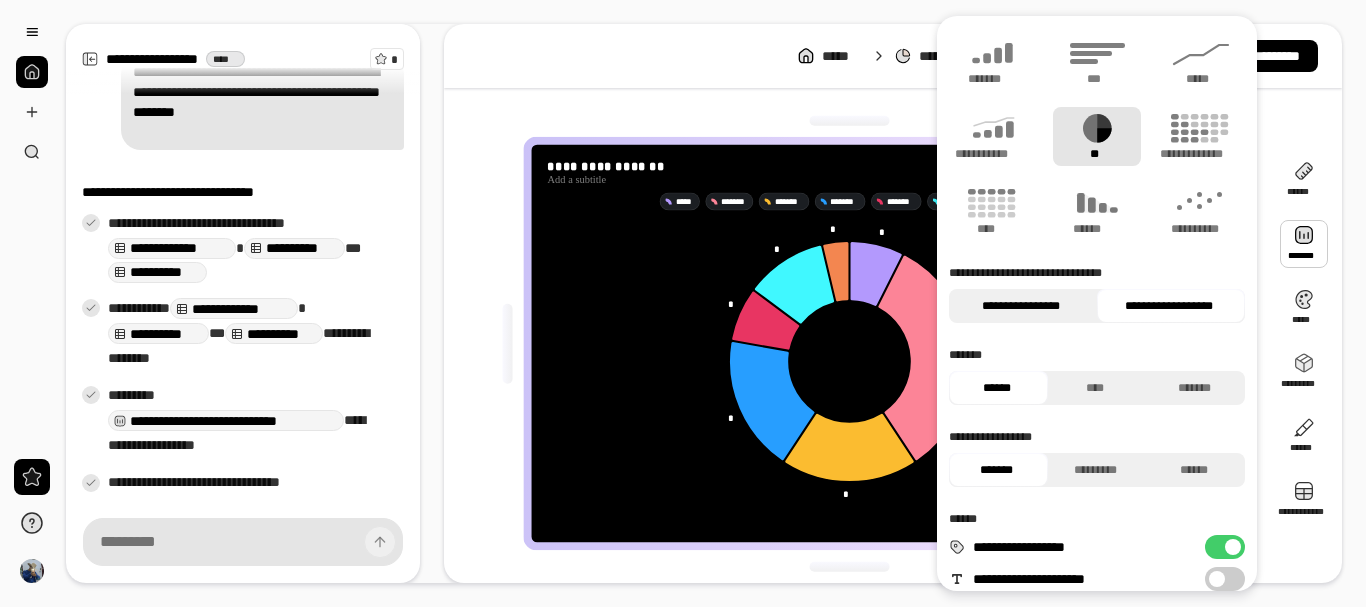 click on "**********" at bounding box center (1020, 306) 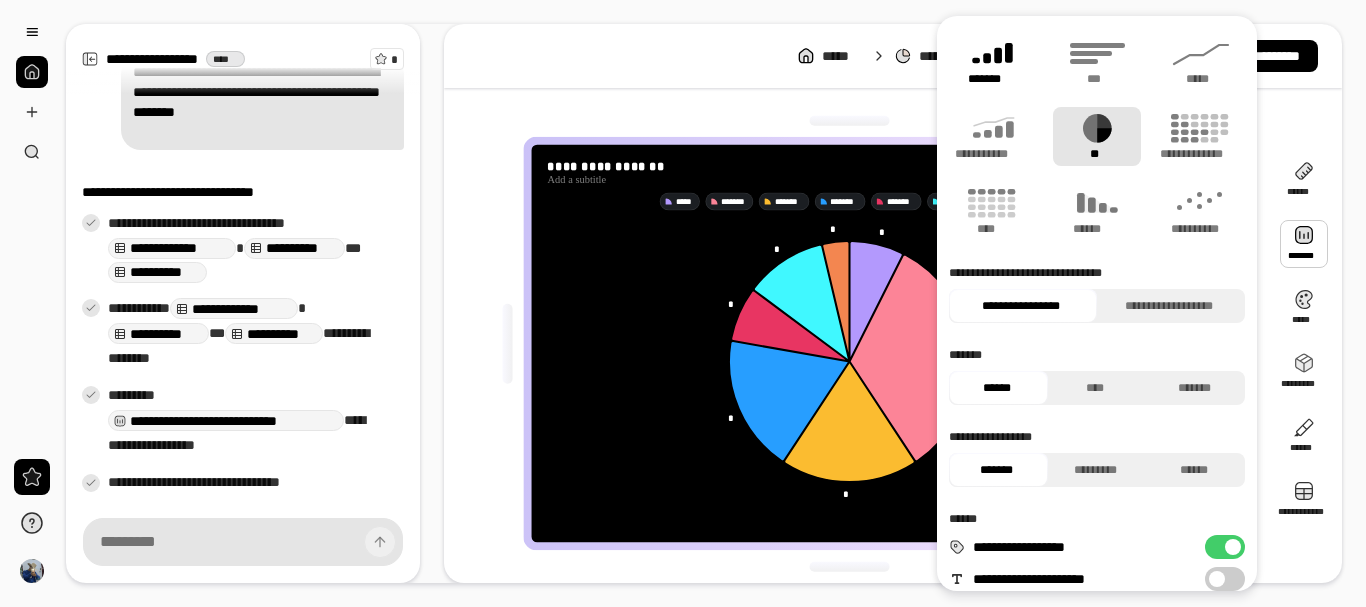 click 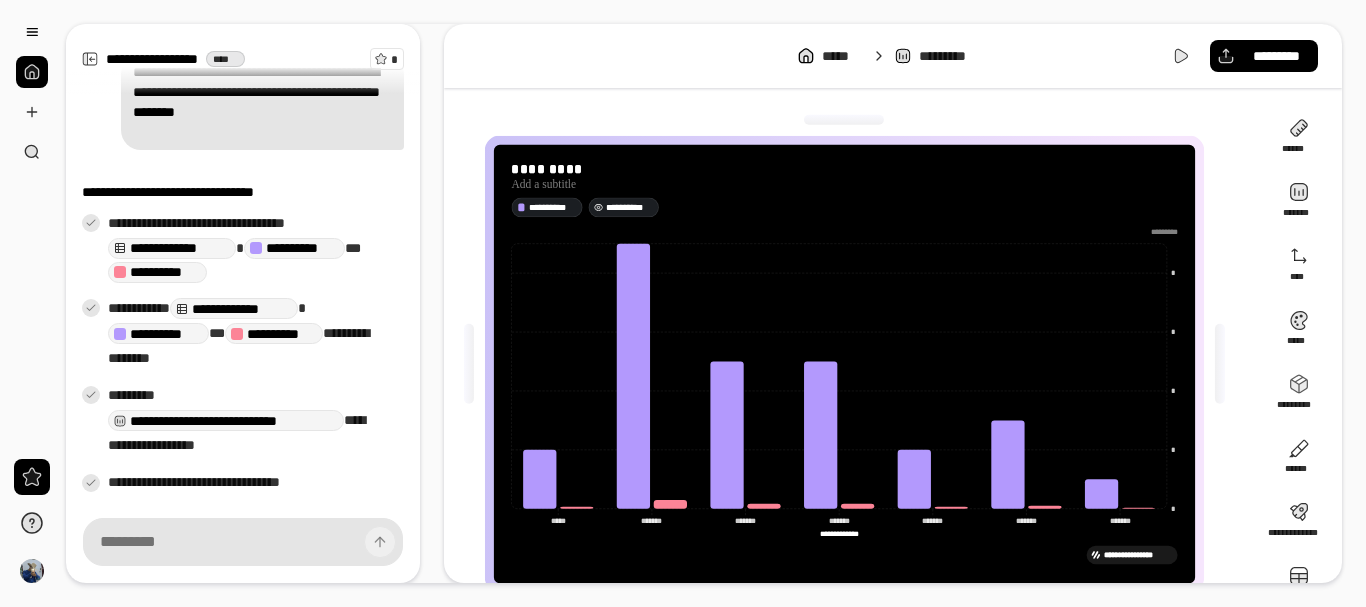click on "**********" at bounding box center (629, 207) 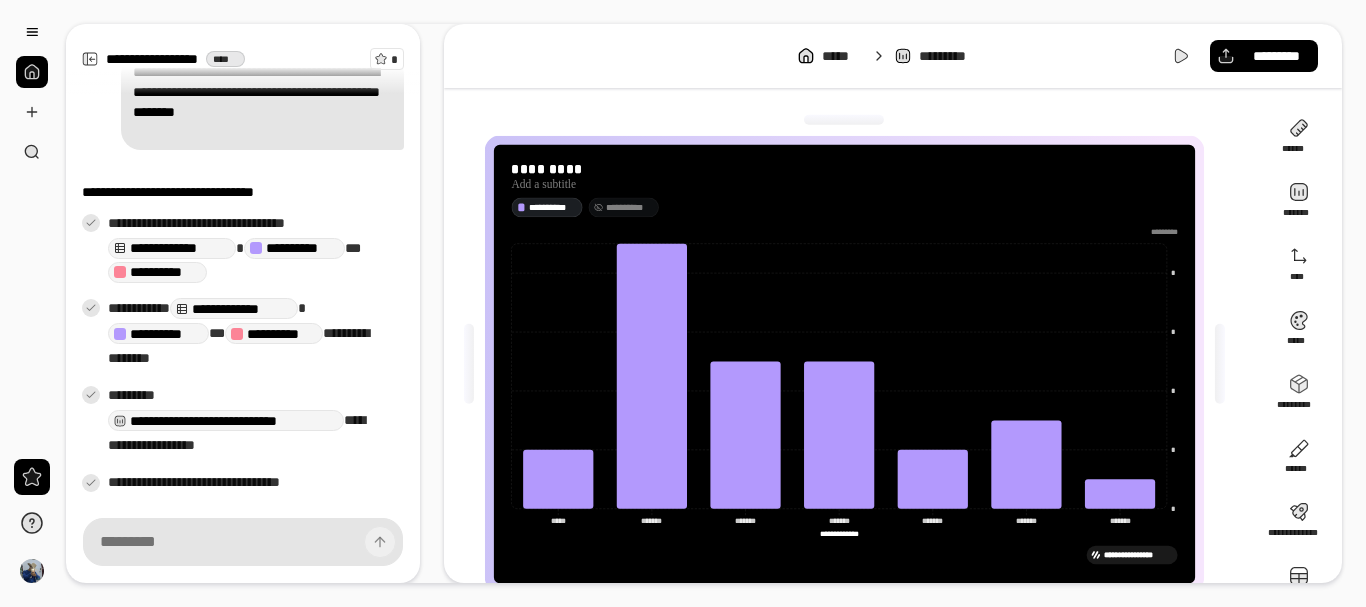 click on "**********" at bounding box center [624, 207] 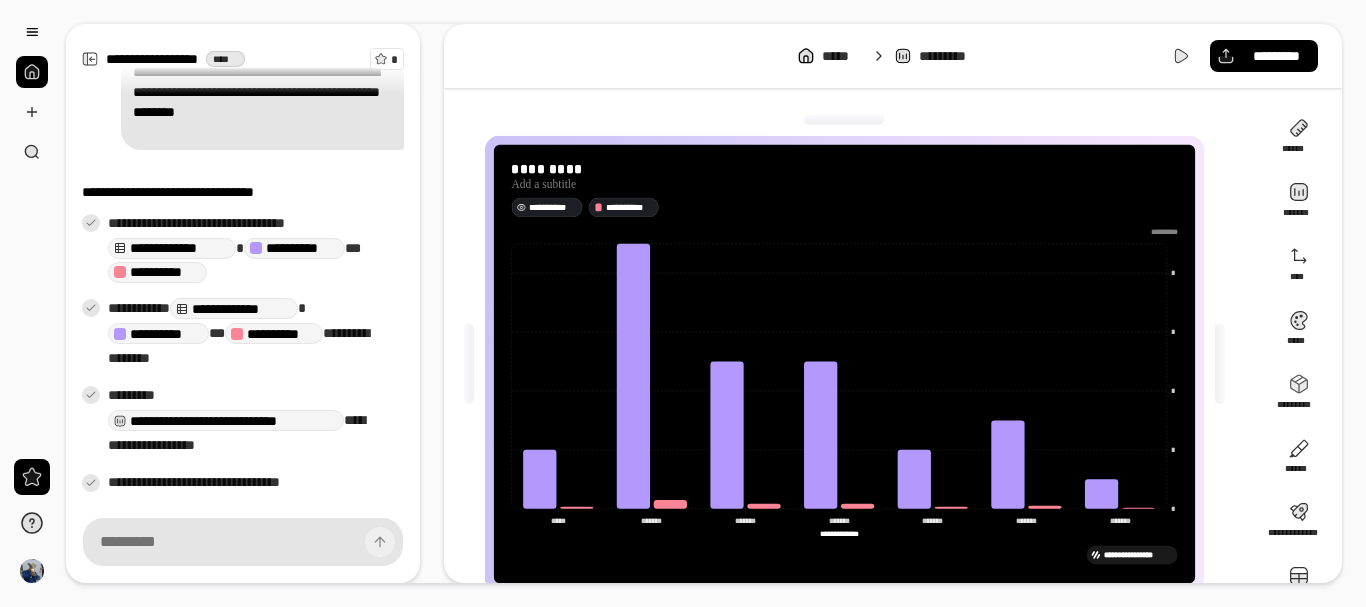 click 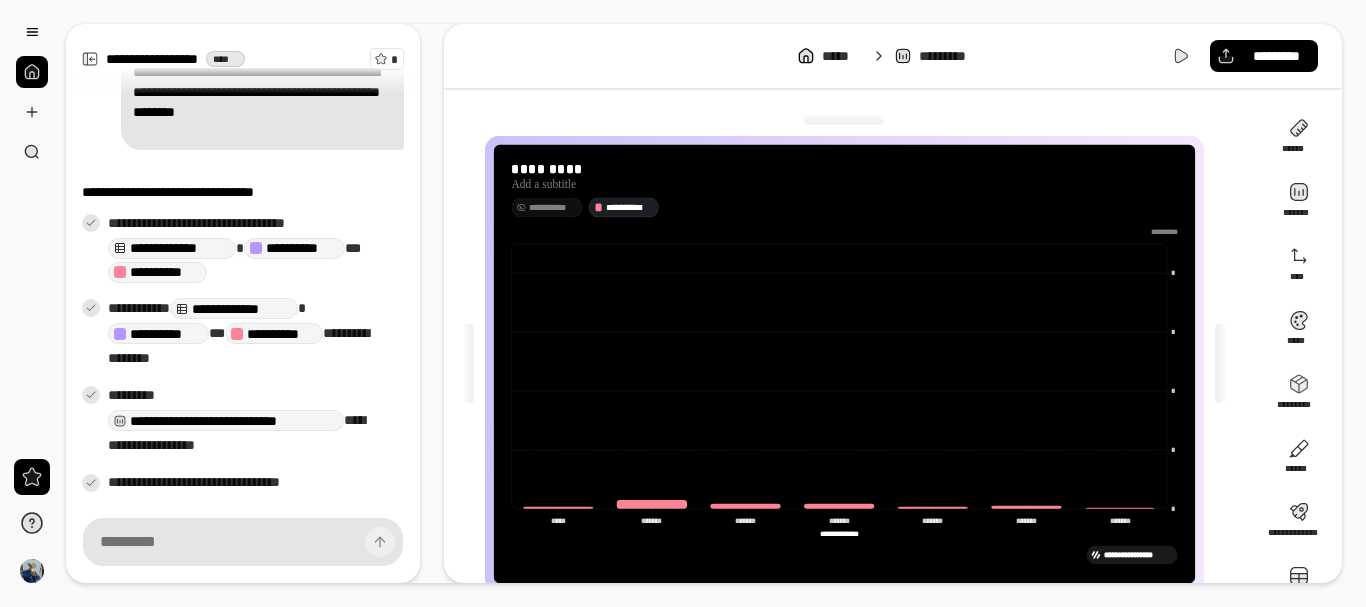 click 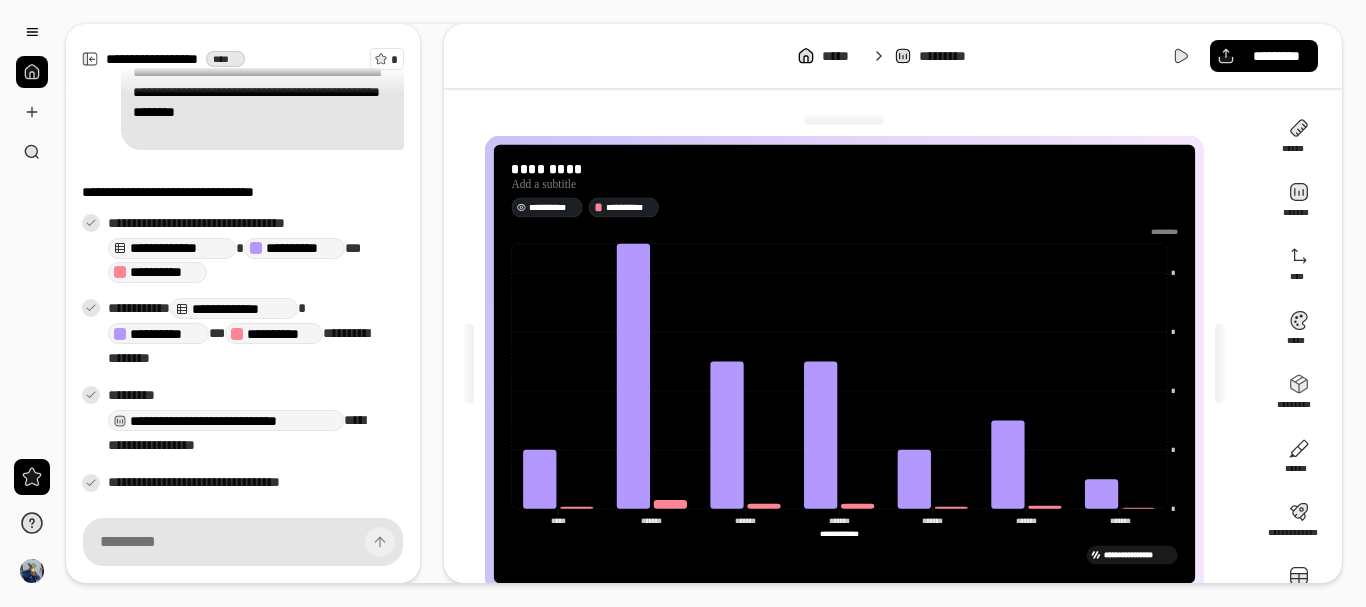 click 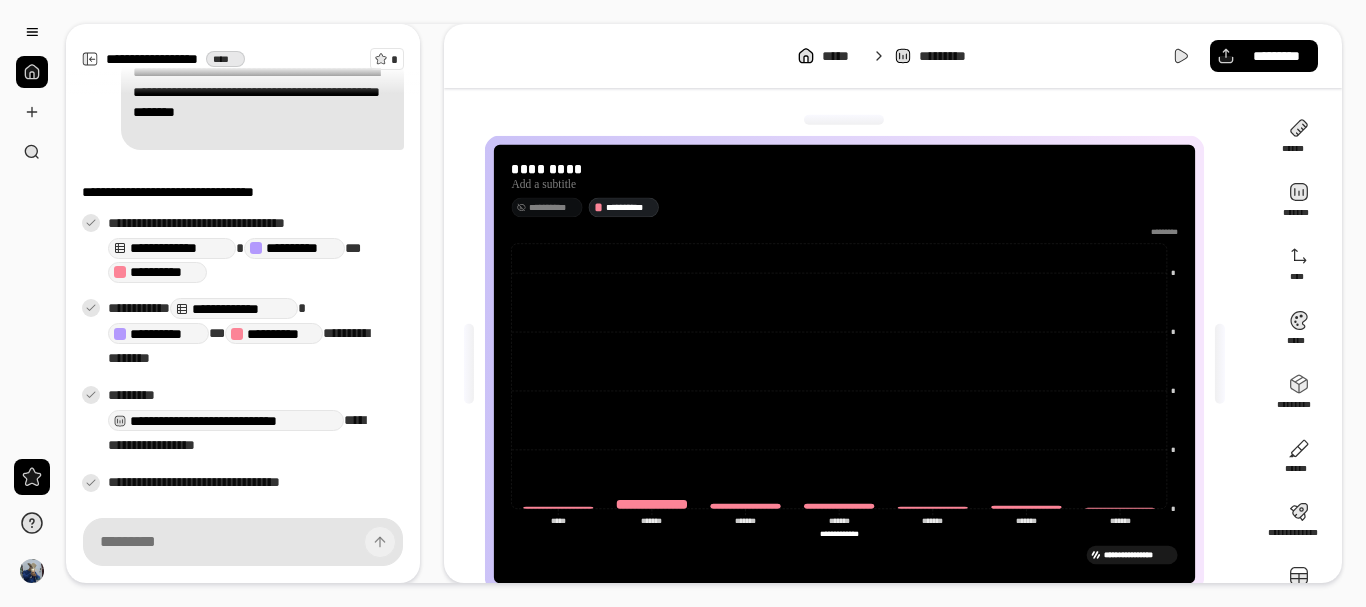 click 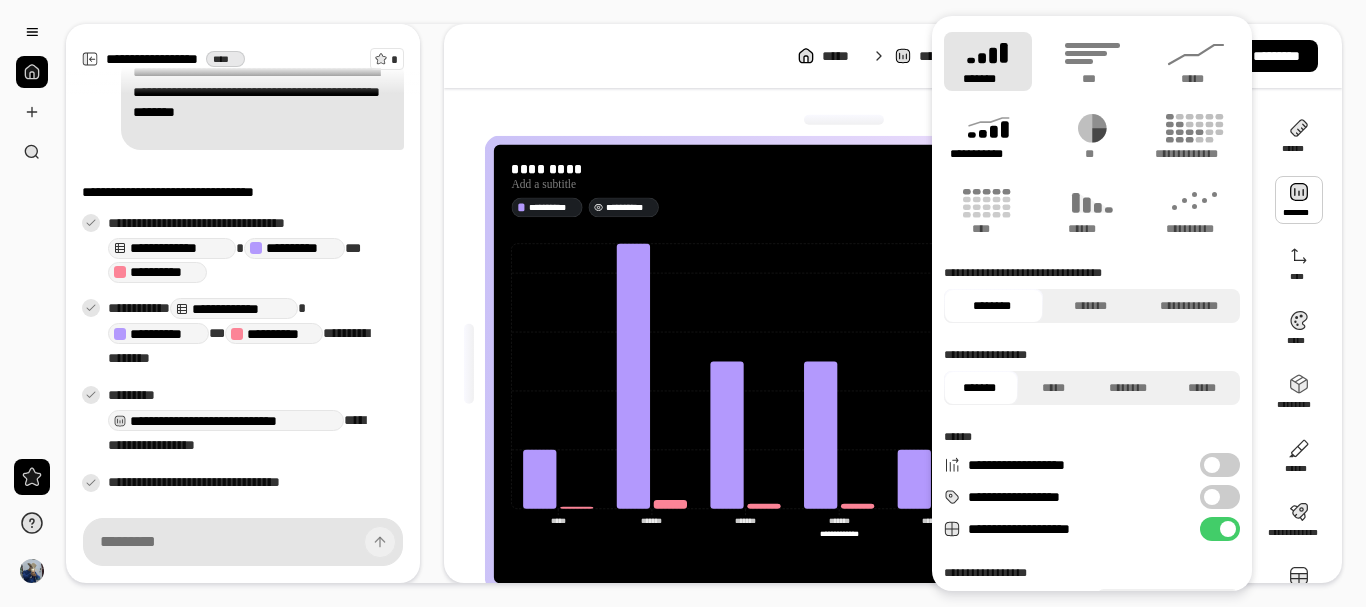 click 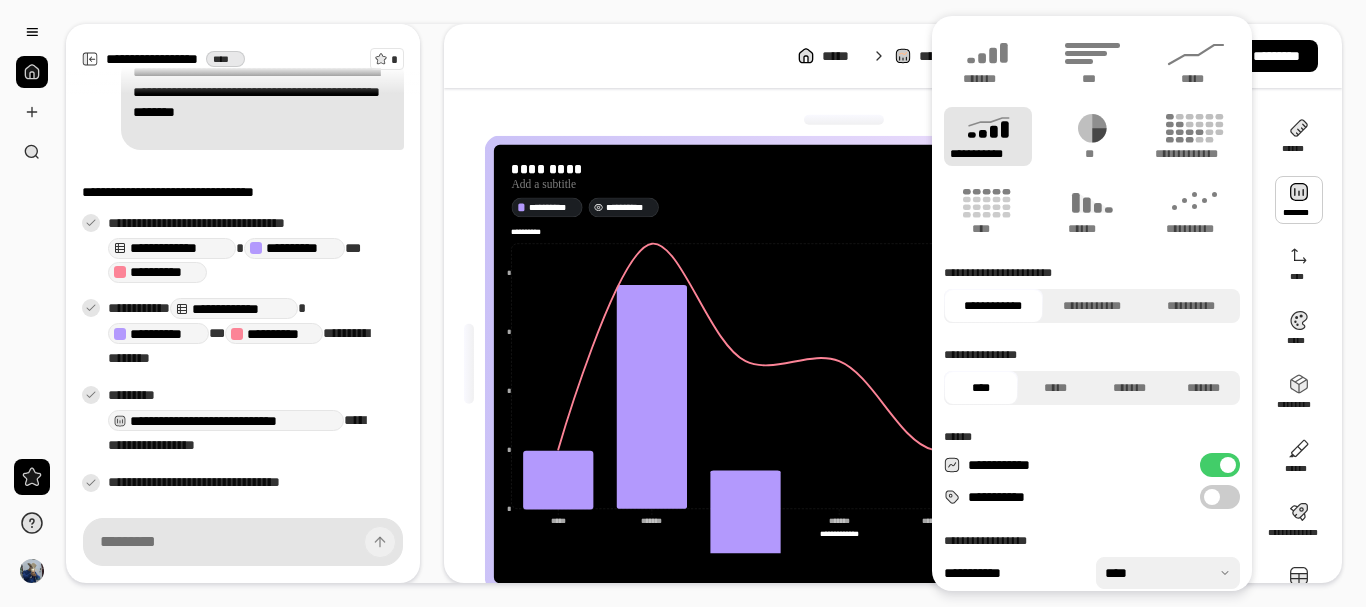 type on "**********" 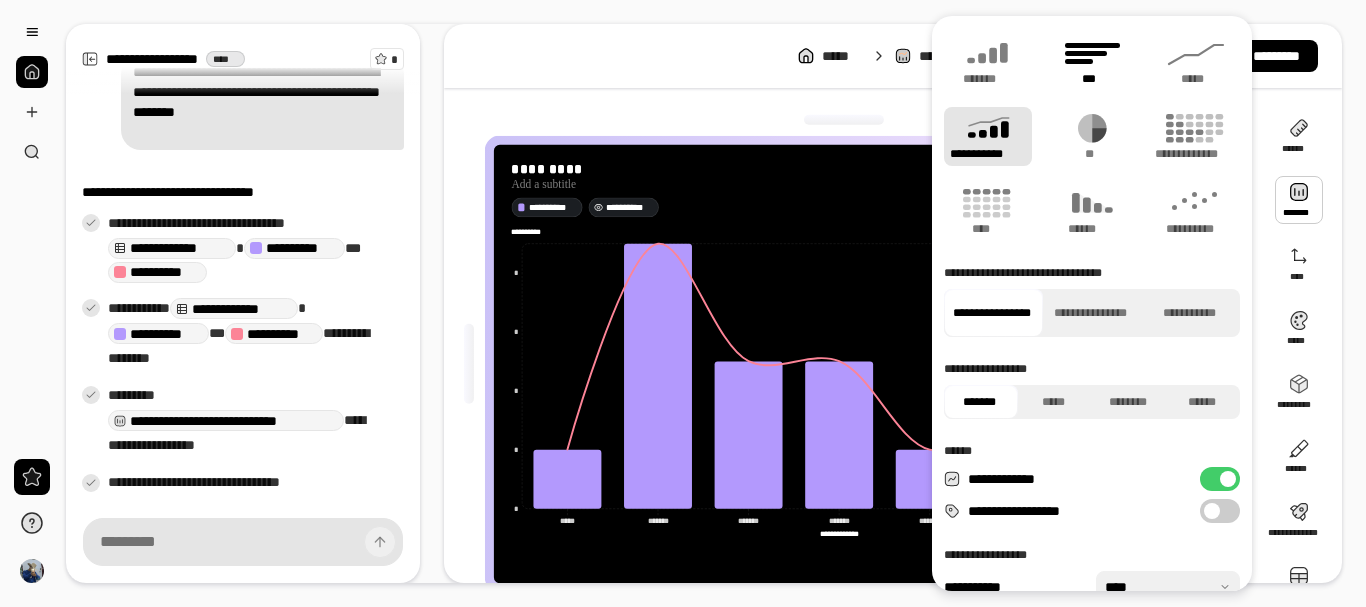 click 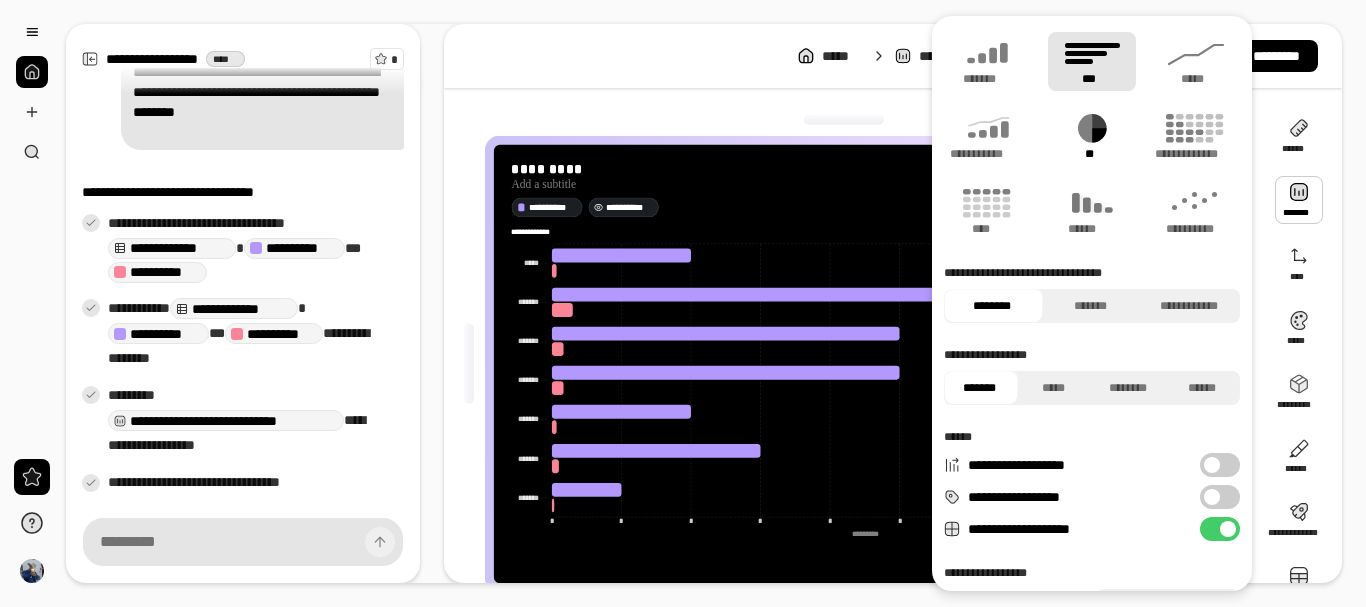 click 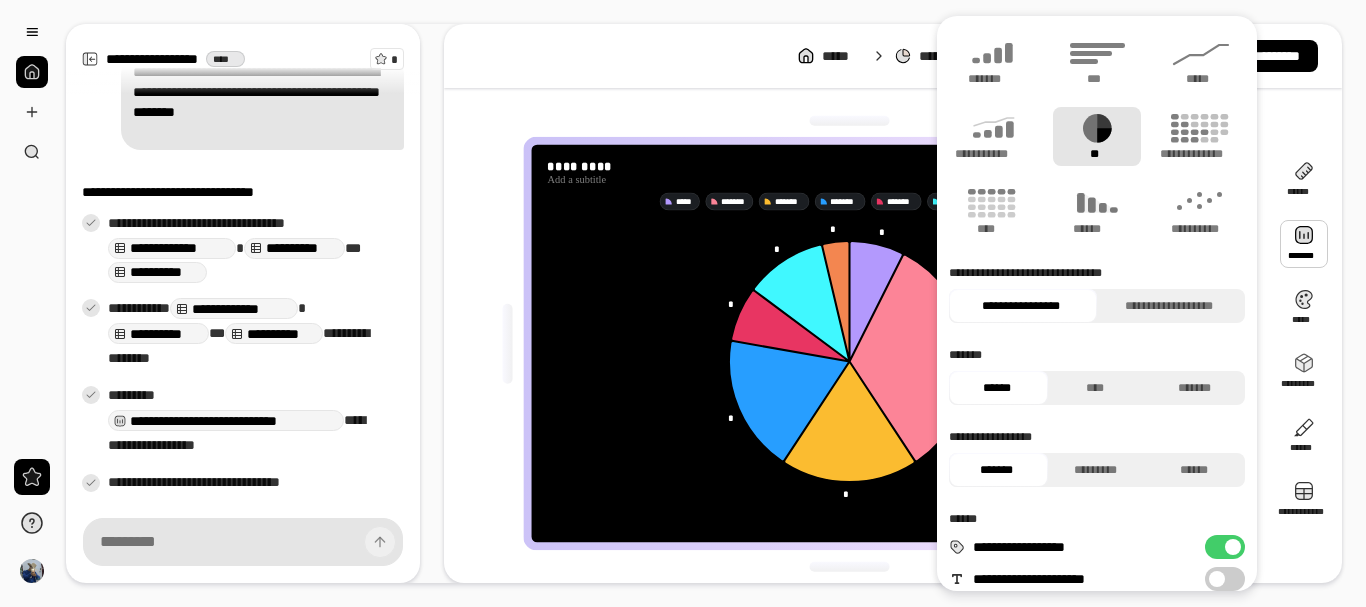 click on "**********" at bounding box center (849, 343) 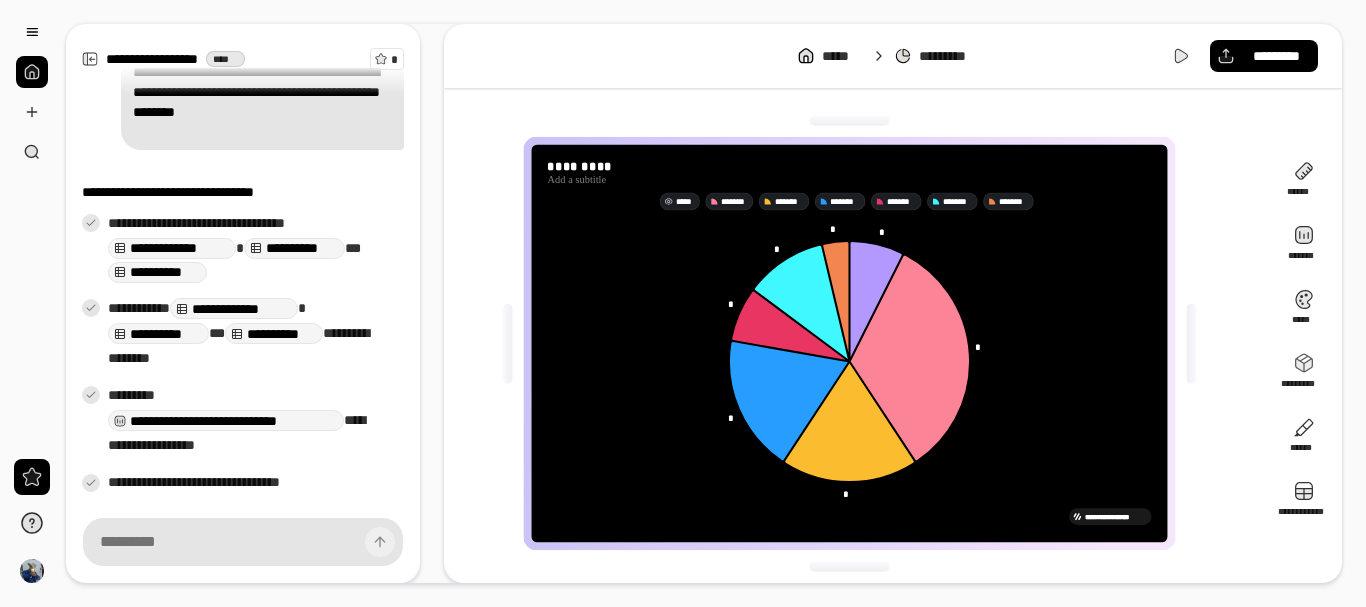 click on "*****" at bounding box center (685, 201) 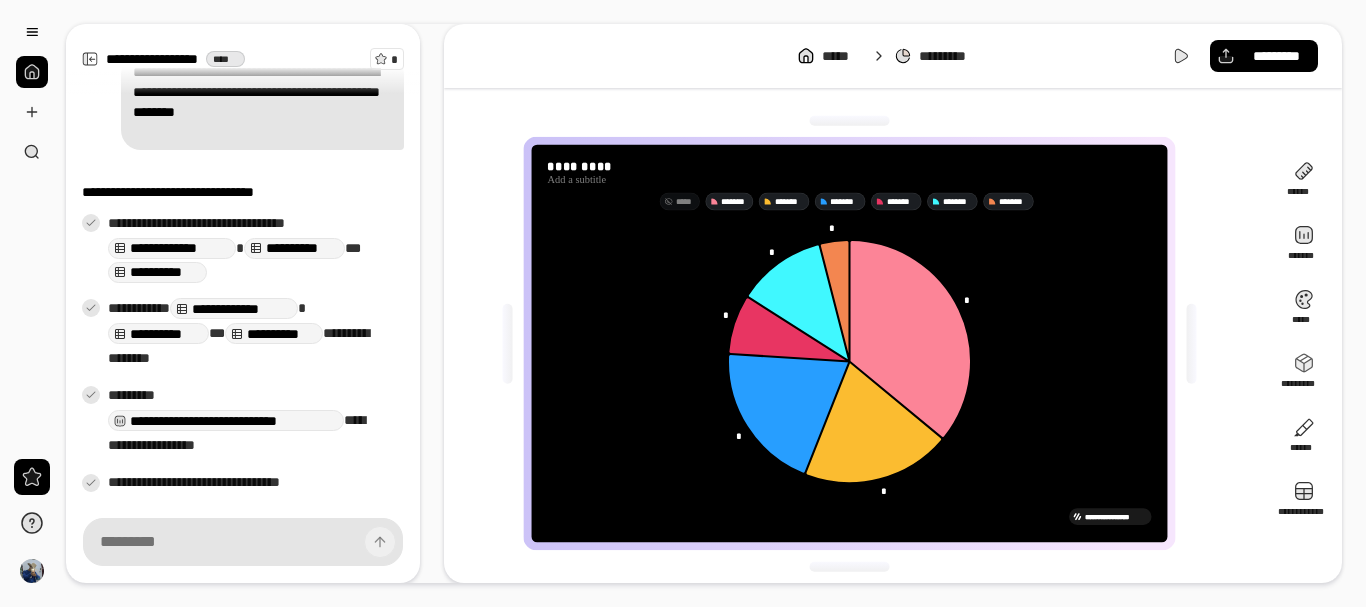 click on "*****" at bounding box center (685, 201) 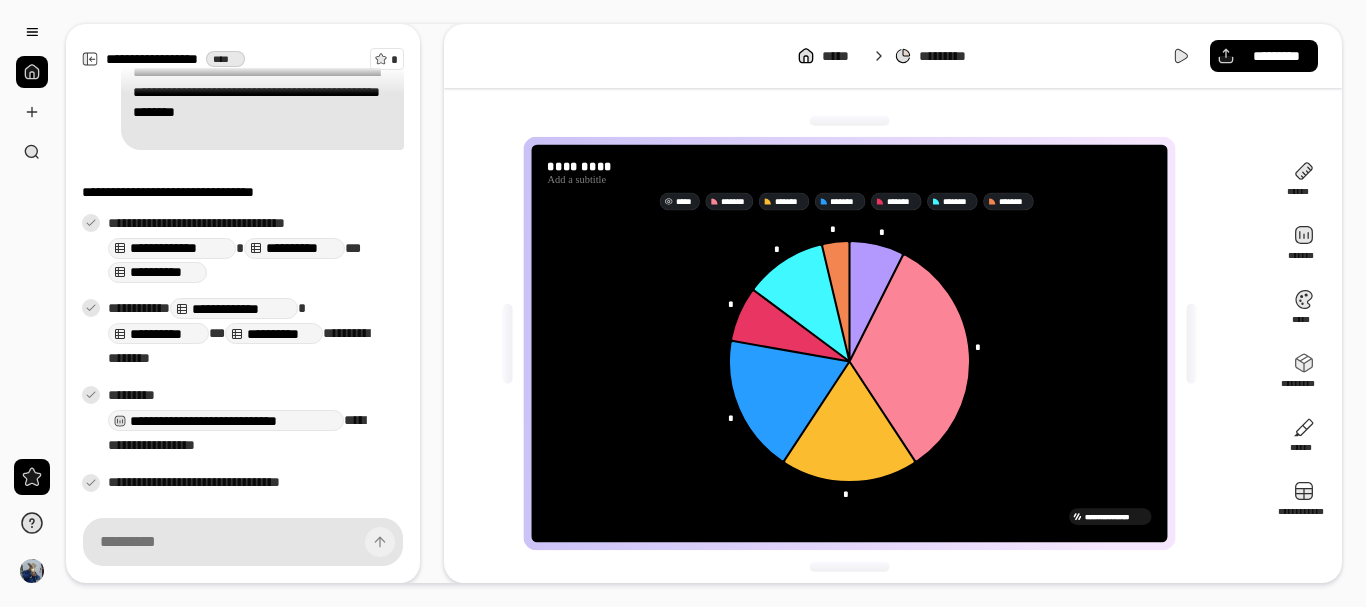 click on "*****" at bounding box center [685, 201] 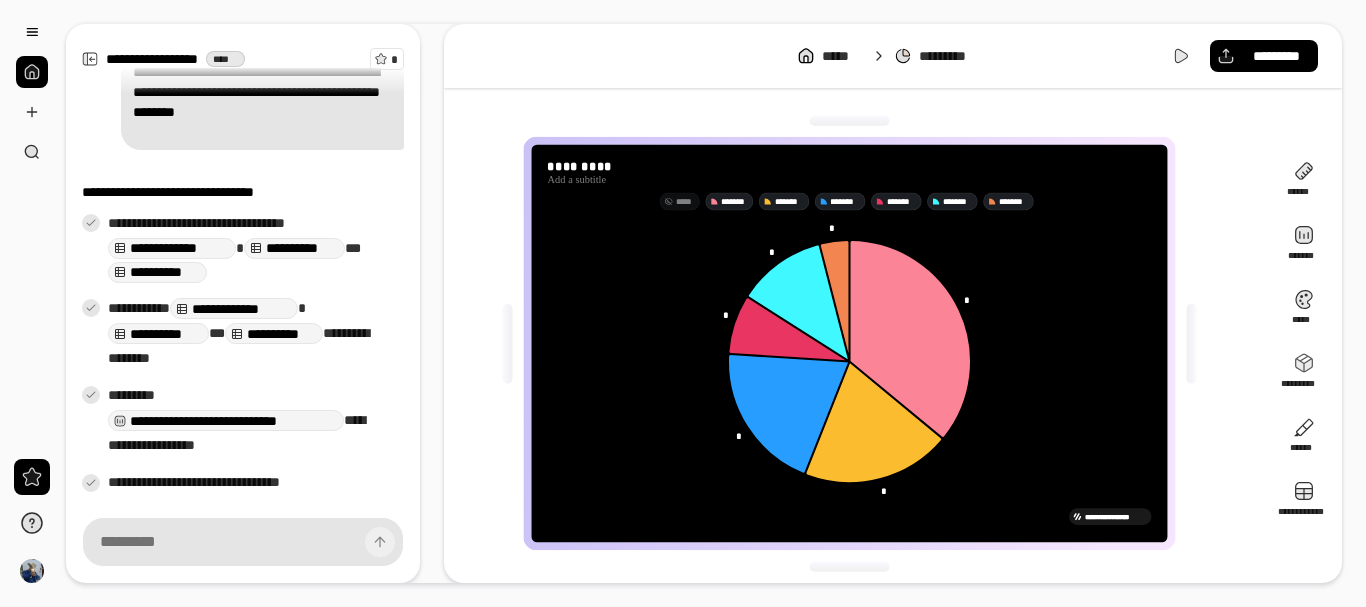 click on "*****" at bounding box center [685, 201] 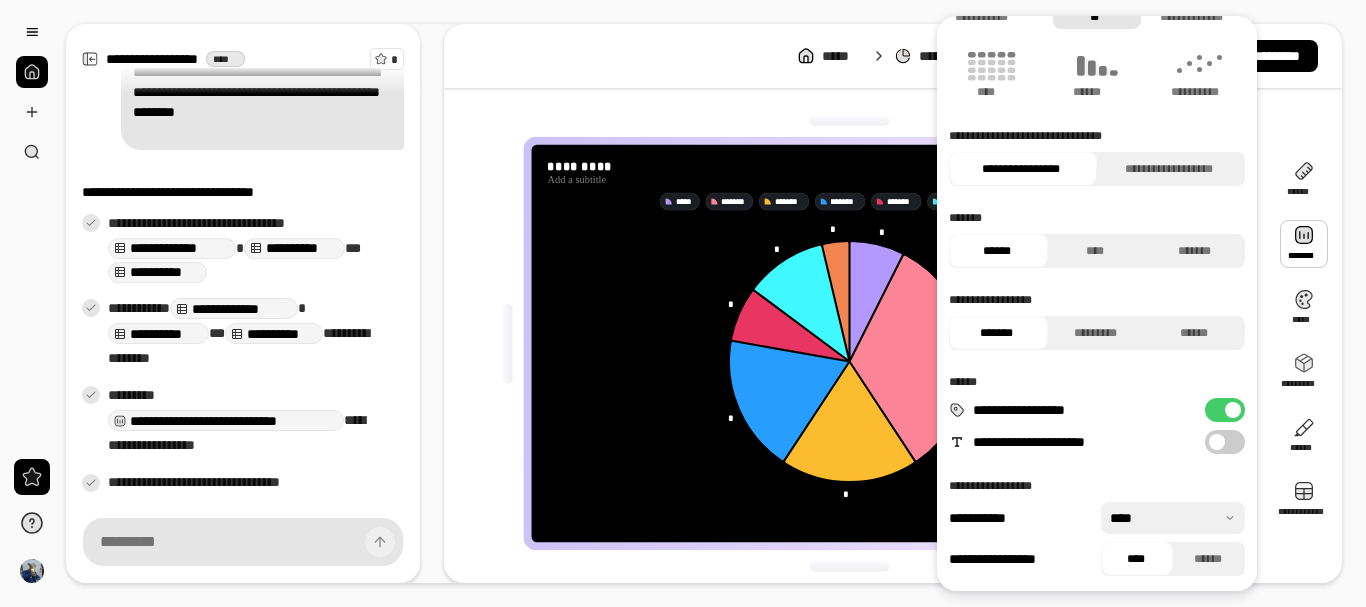 scroll, scrollTop: 138, scrollLeft: 0, axis: vertical 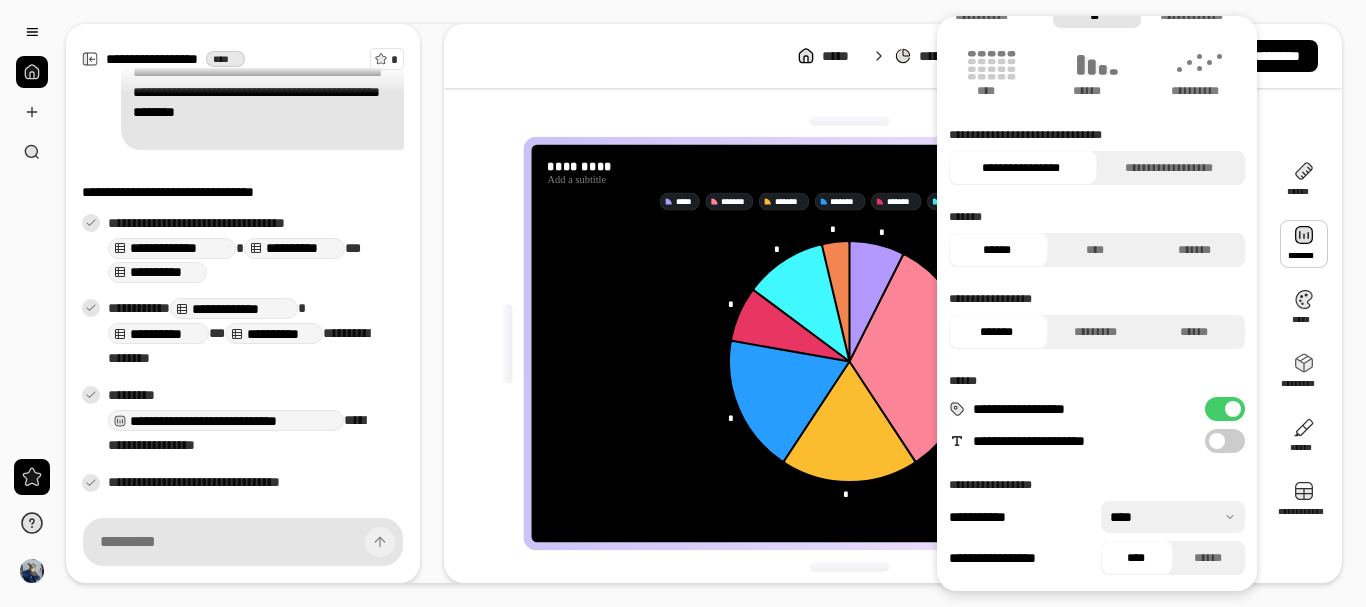 click on "**********" at bounding box center [1225, 441] 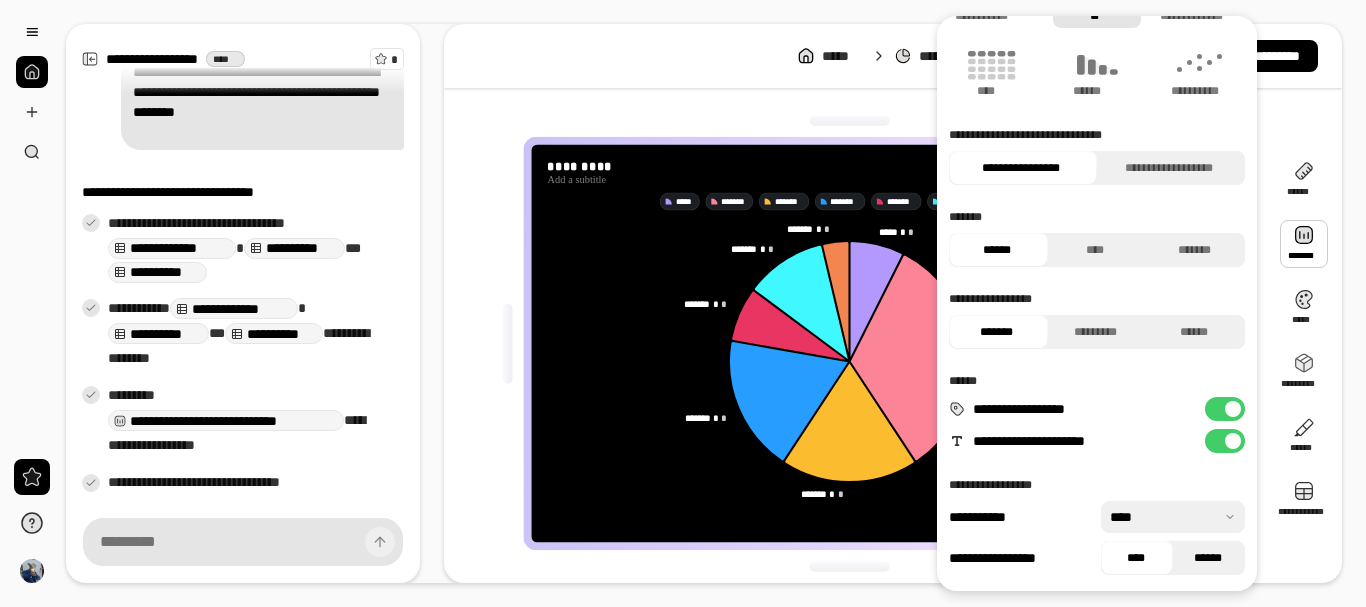 click on "******" at bounding box center [1208, 558] 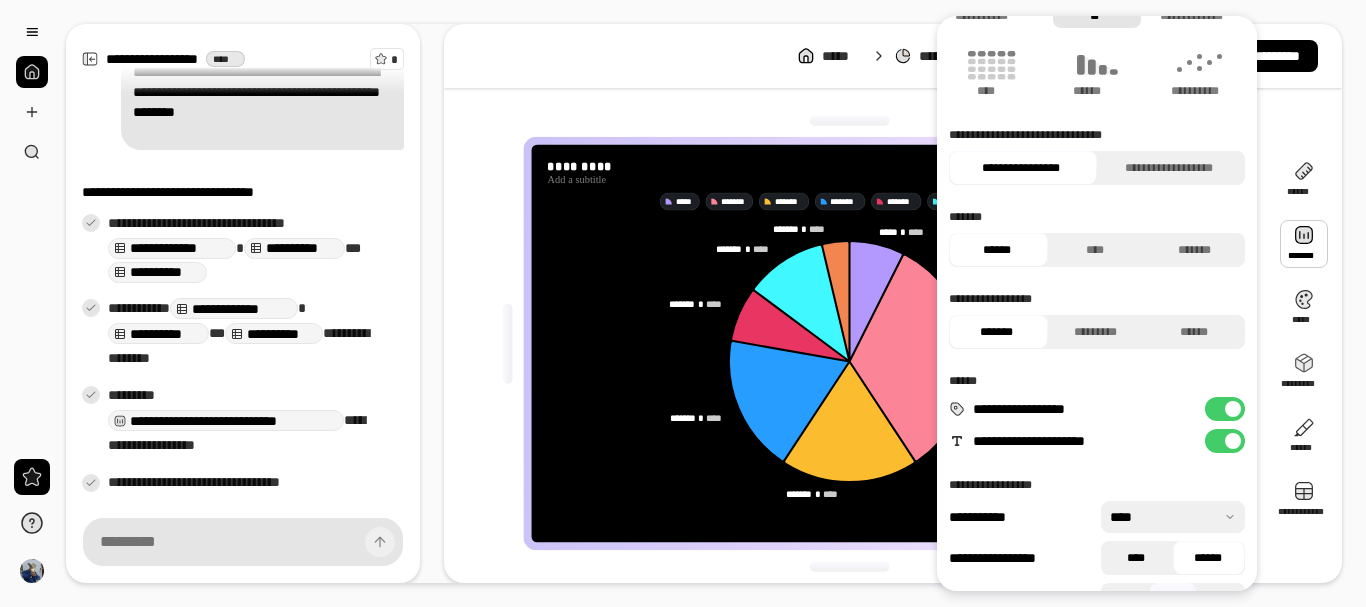 click on "****" at bounding box center [1136, 558] 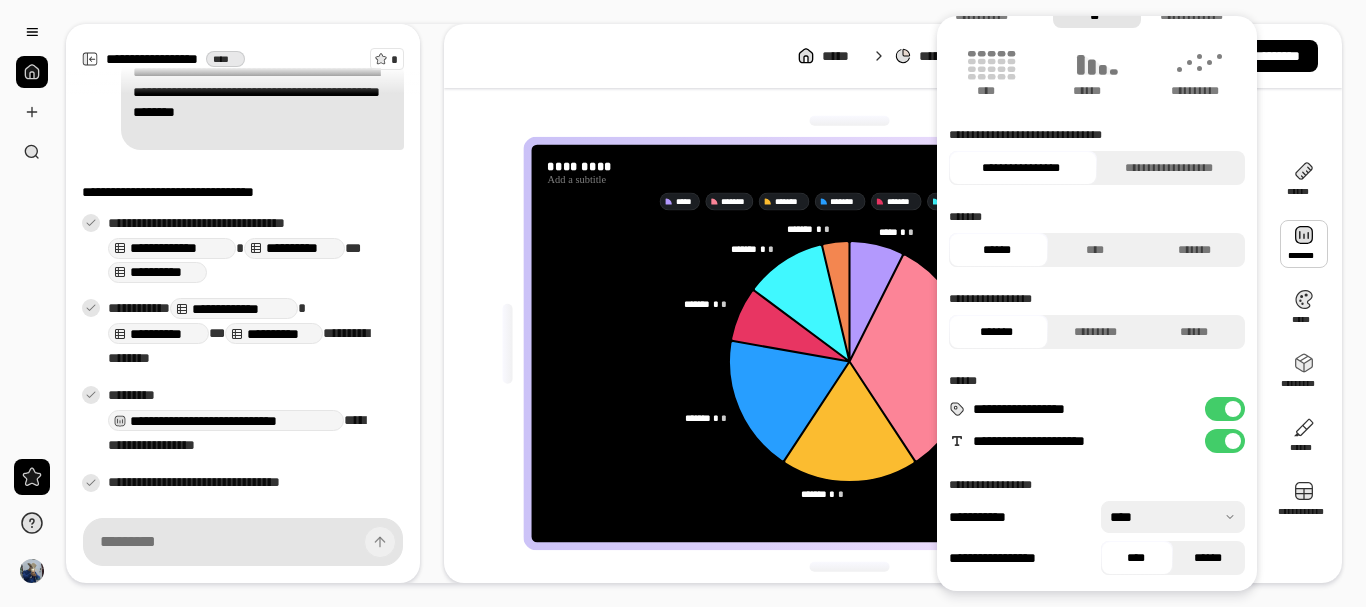 click on "******" at bounding box center [1208, 558] 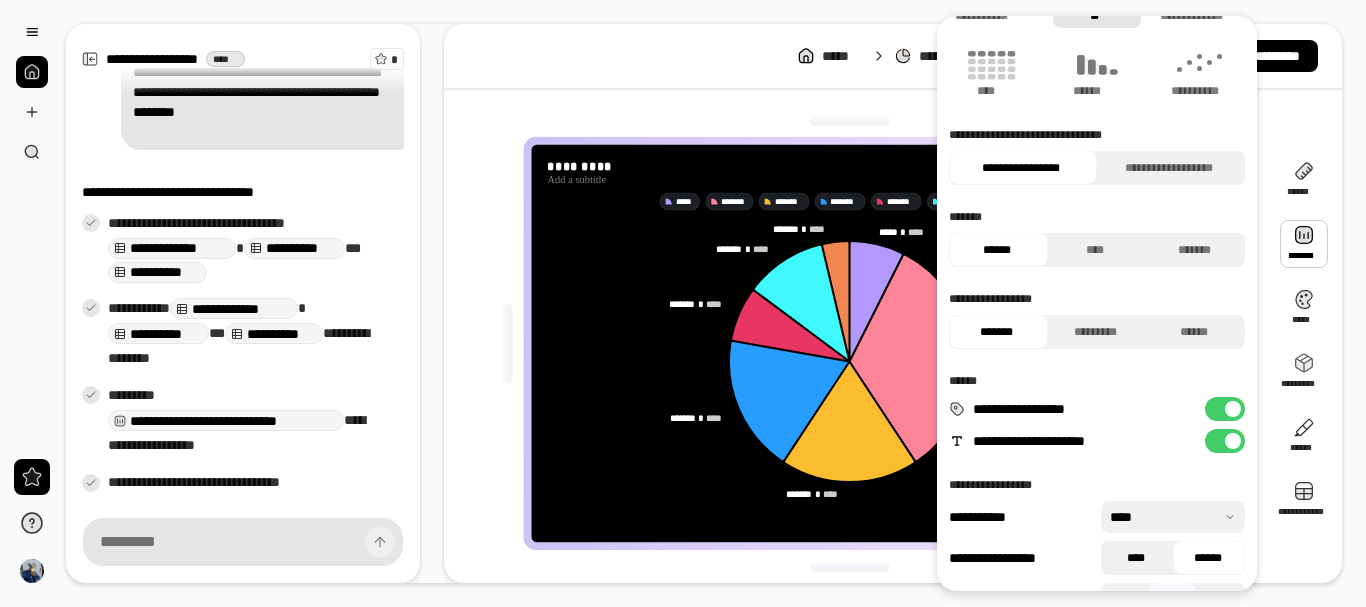 click on "****" at bounding box center [1136, 558] 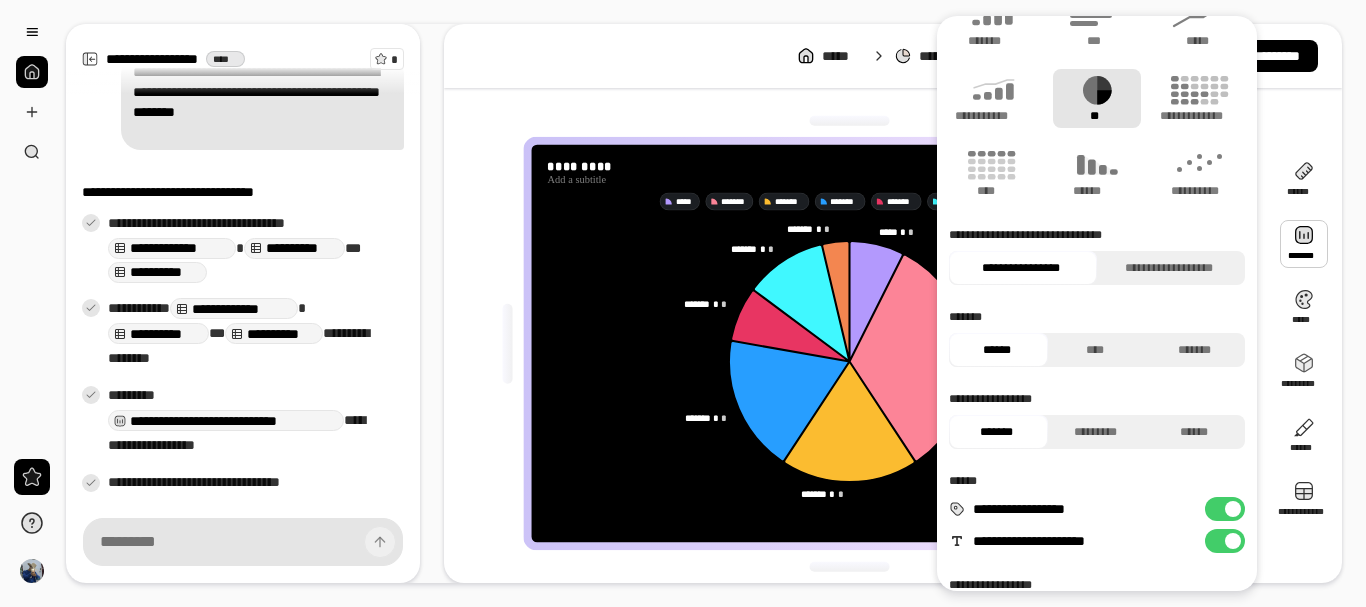 scroll, scrollTop: 138, scrollLeft: 0, axis: vertical 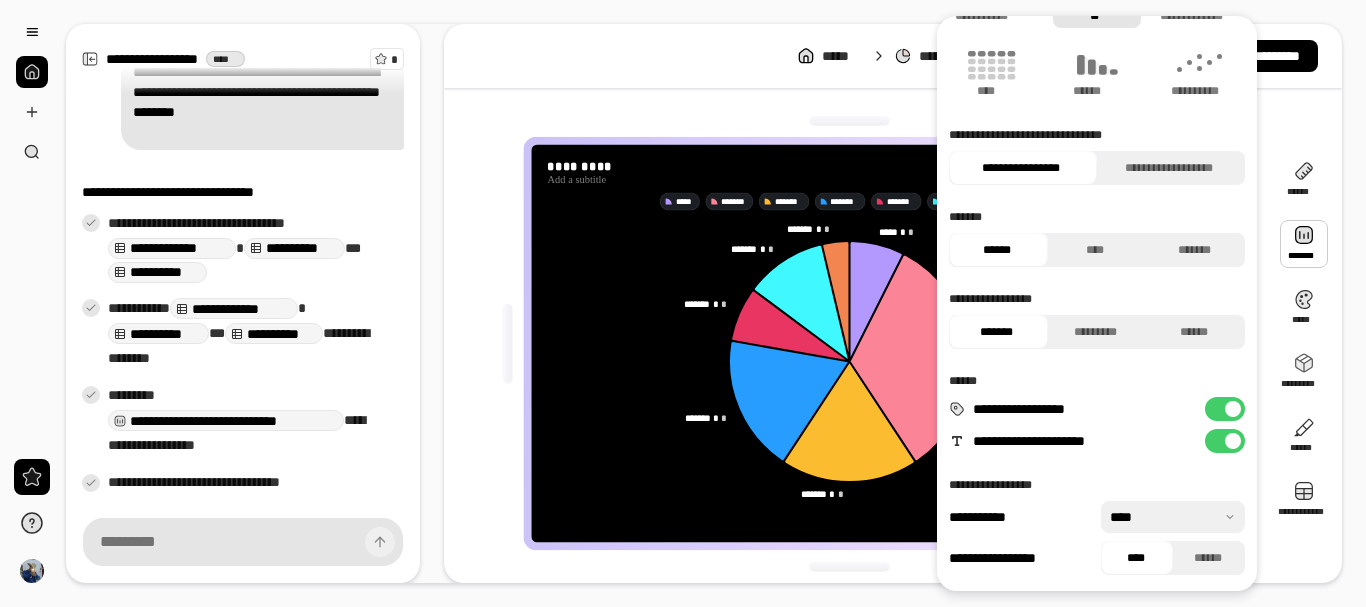 click at bounding box center [1173, 517] 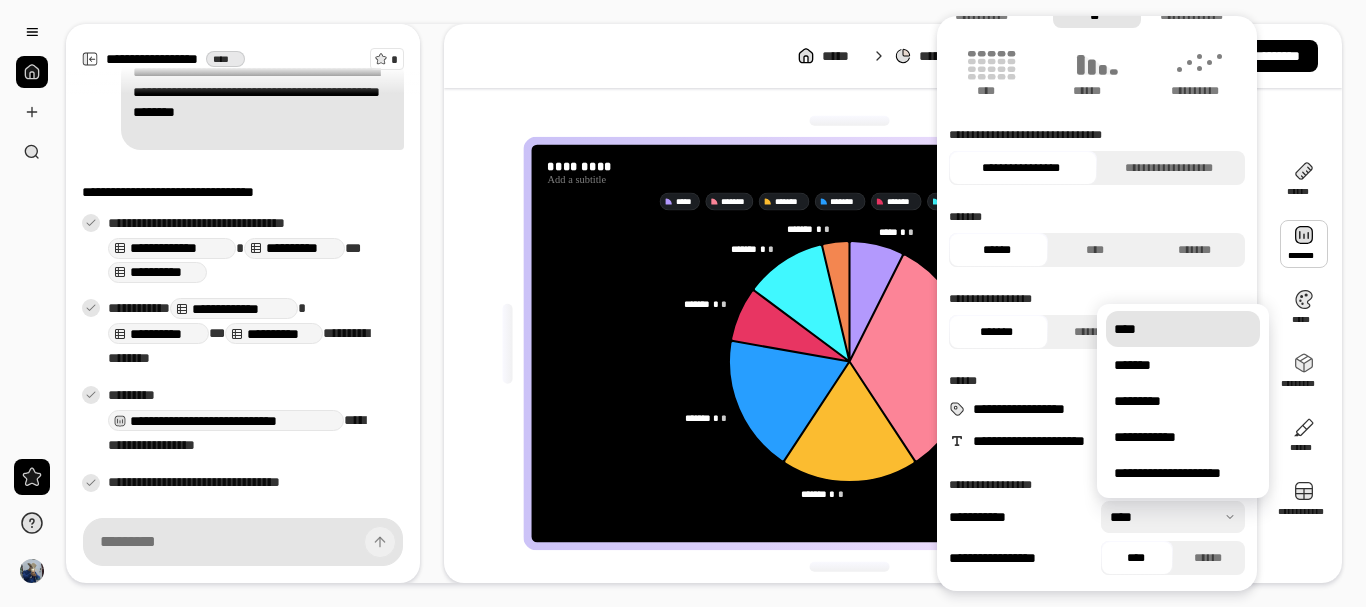 click on "****" at bounding box center (1125, 329) 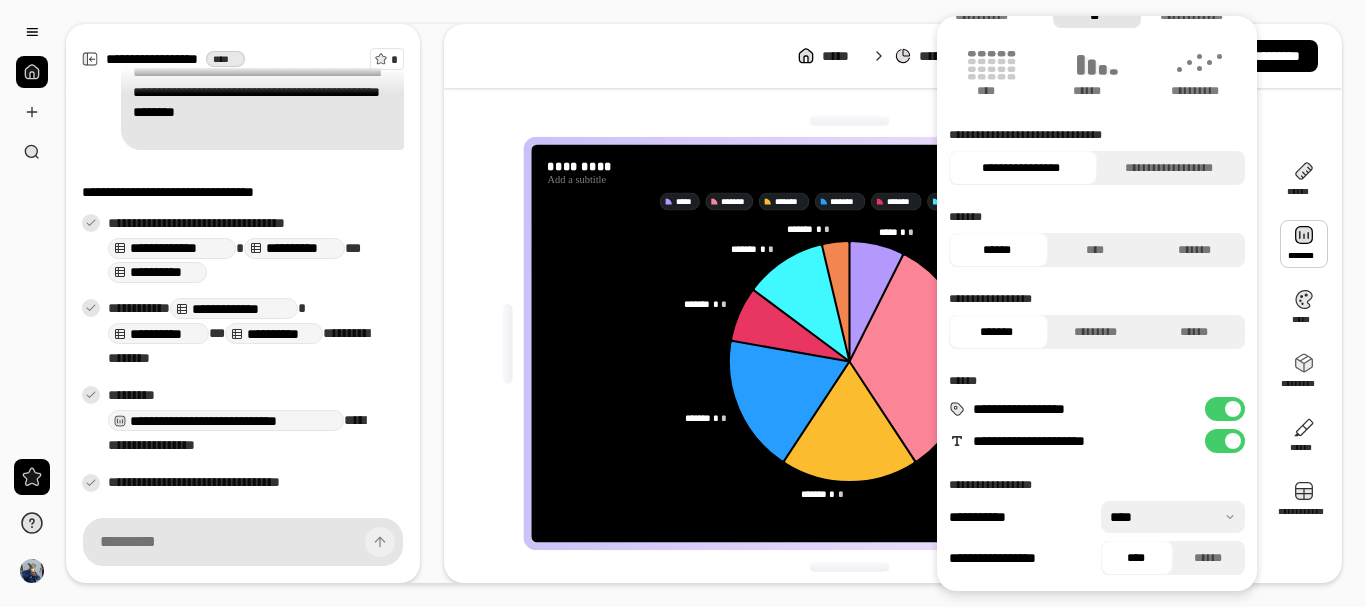 click 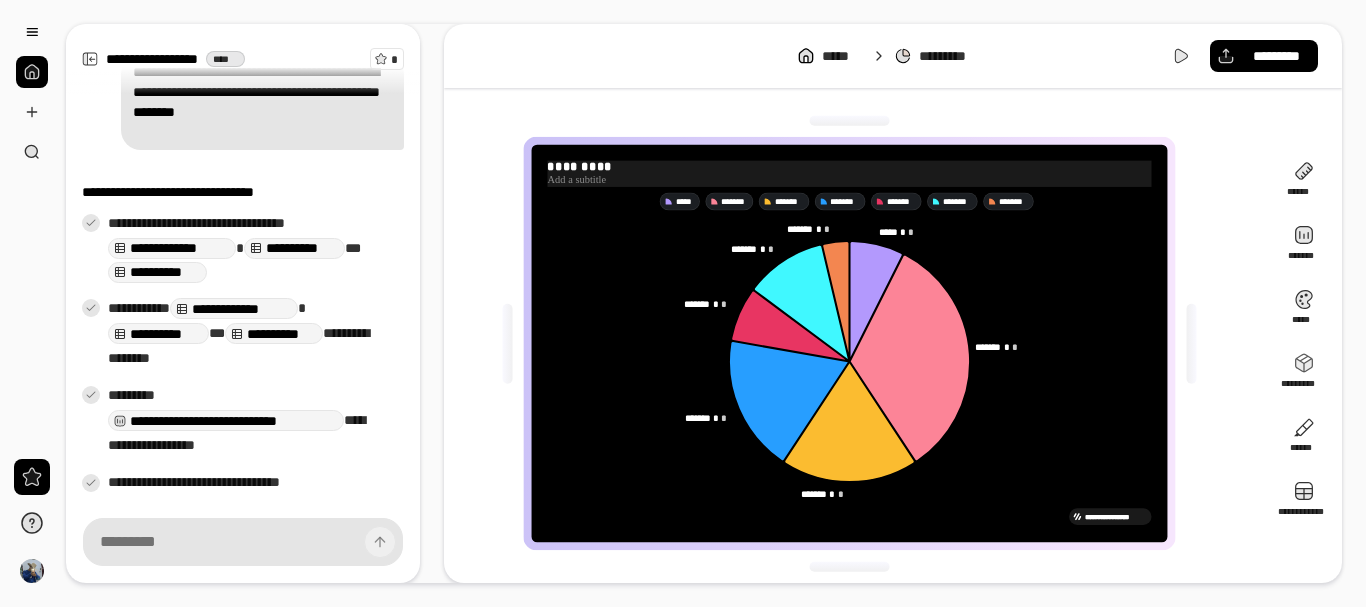 click on "*********" at bounding box center (849, 168) 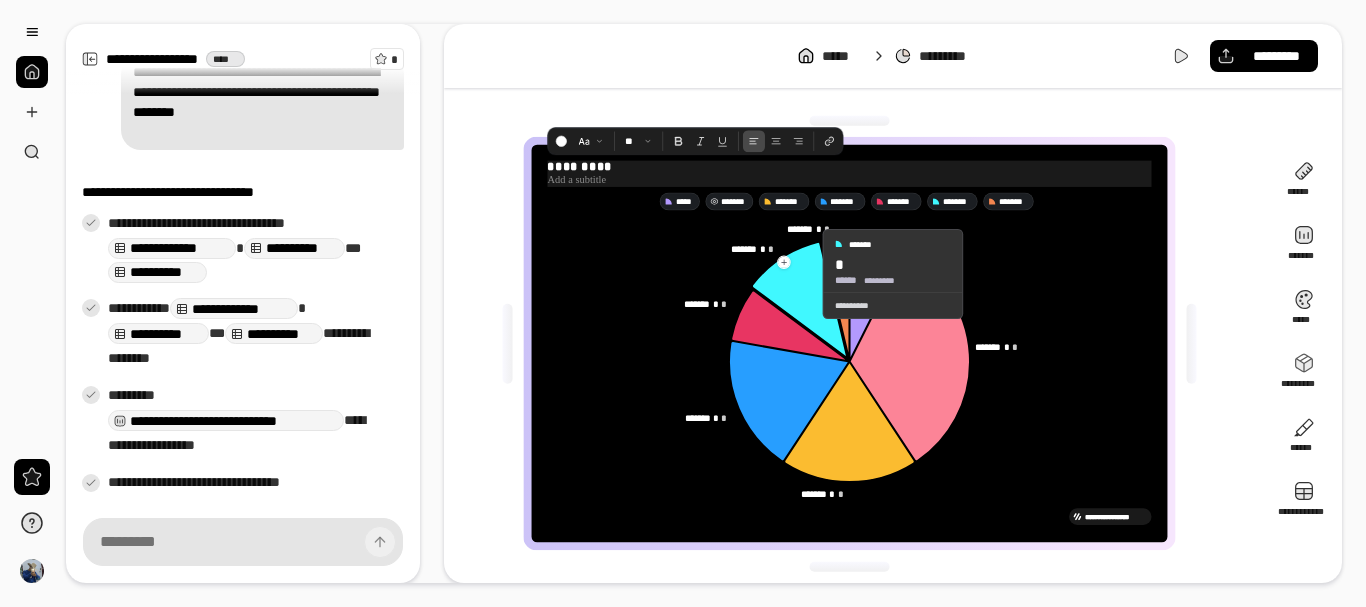 type 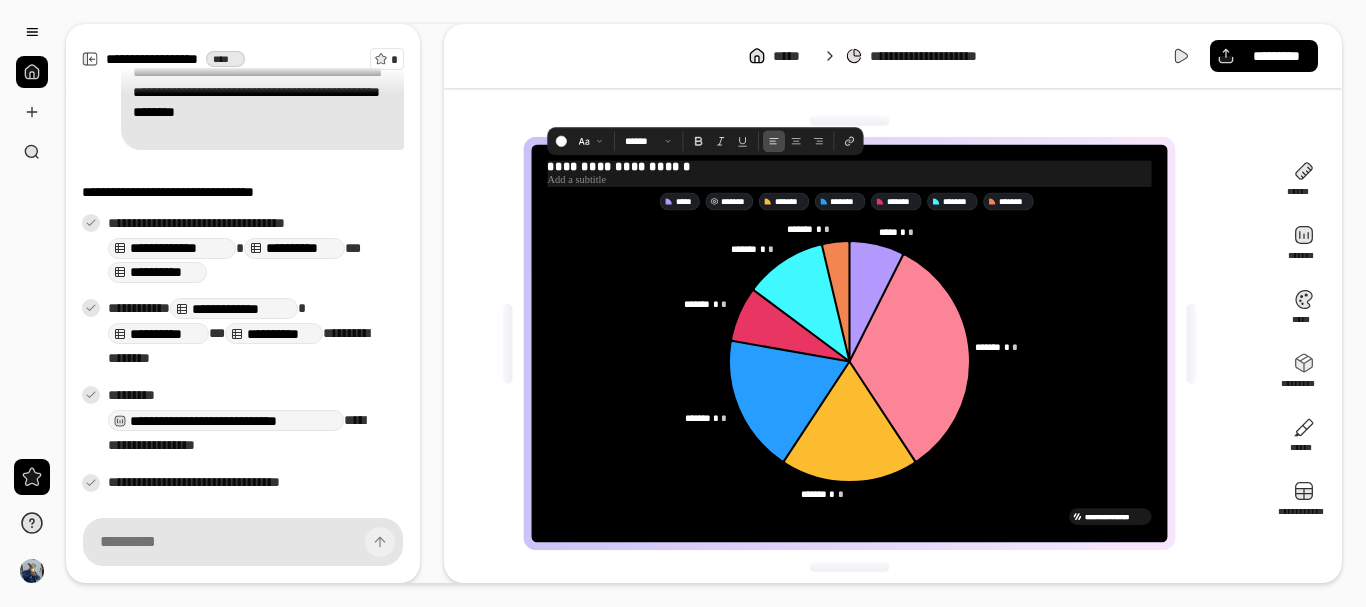 click at bounding box center [849, 180] 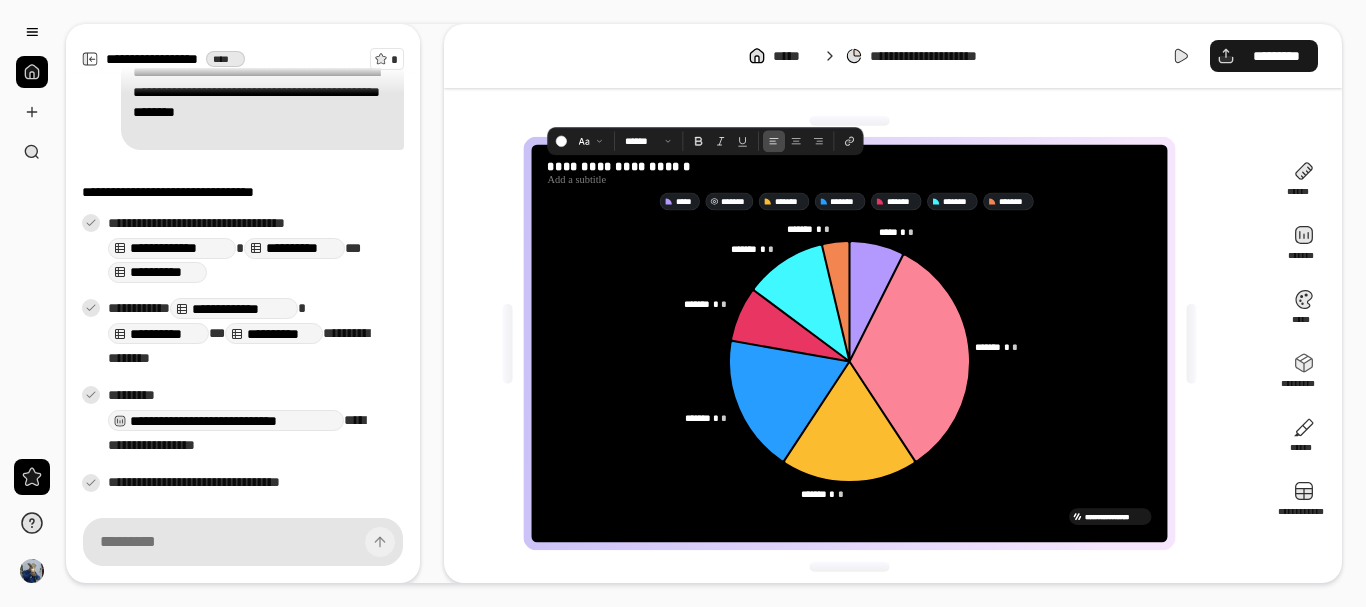 click on "*********" at bounding box center (1276, 56) 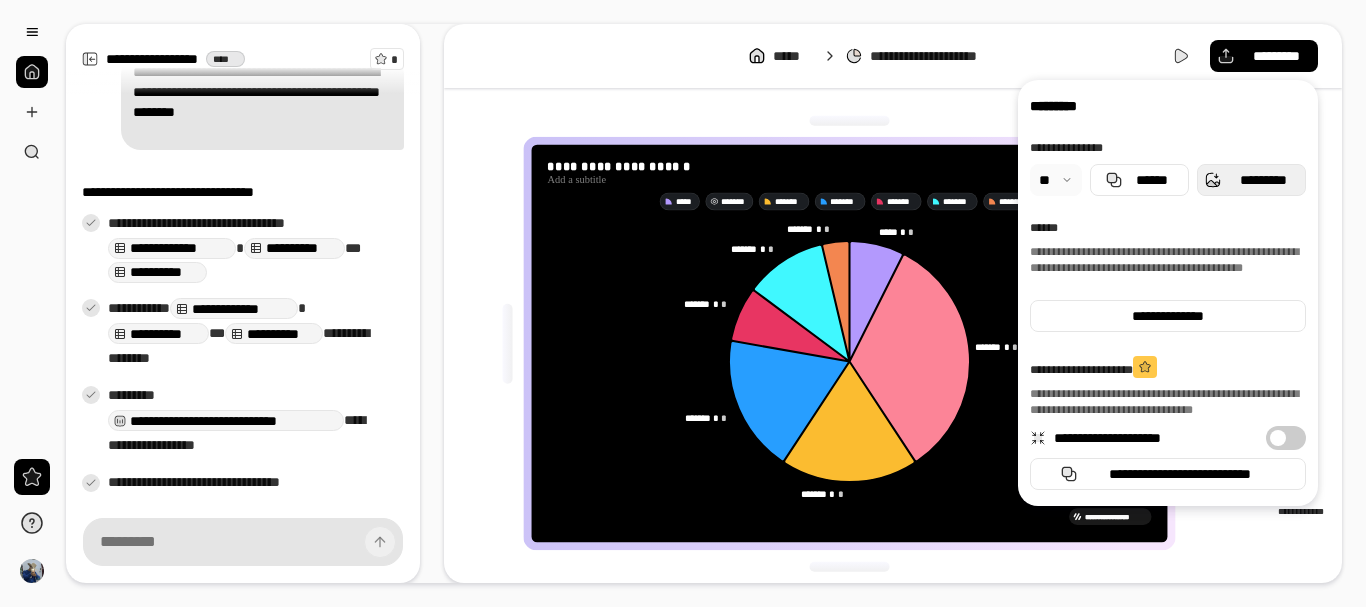 click on "*********" at bounding box center [1263, 180] 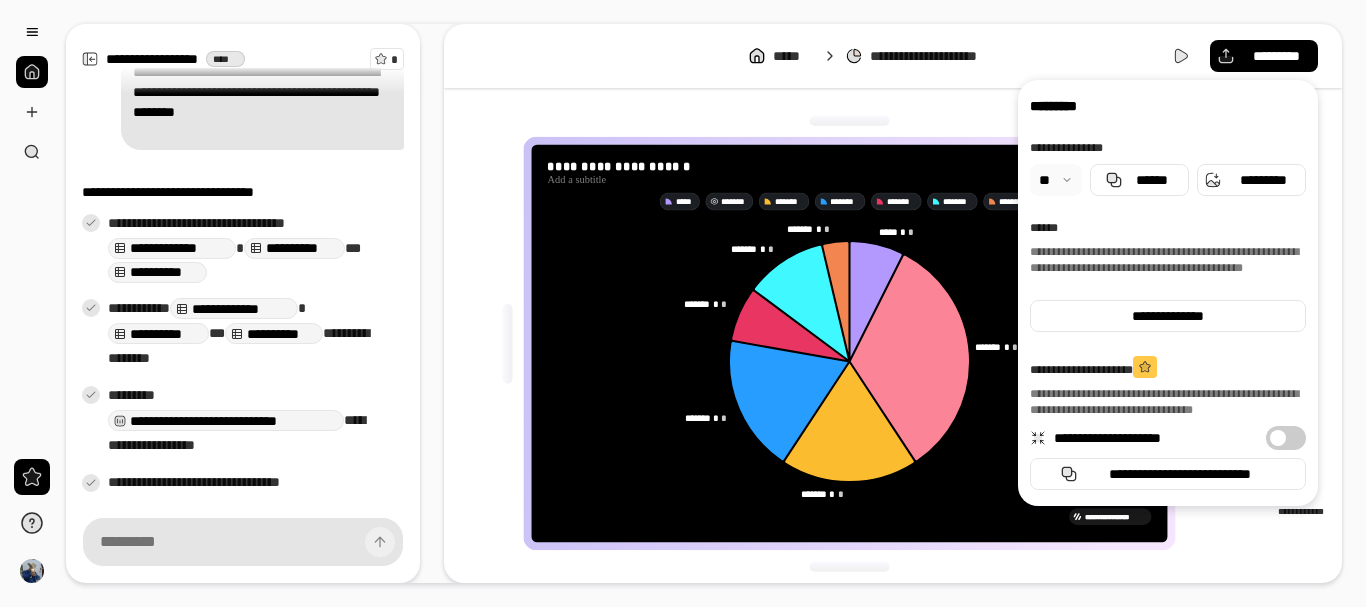 scroll, scrollTop: 0, scrollLeft: 0, axis: both 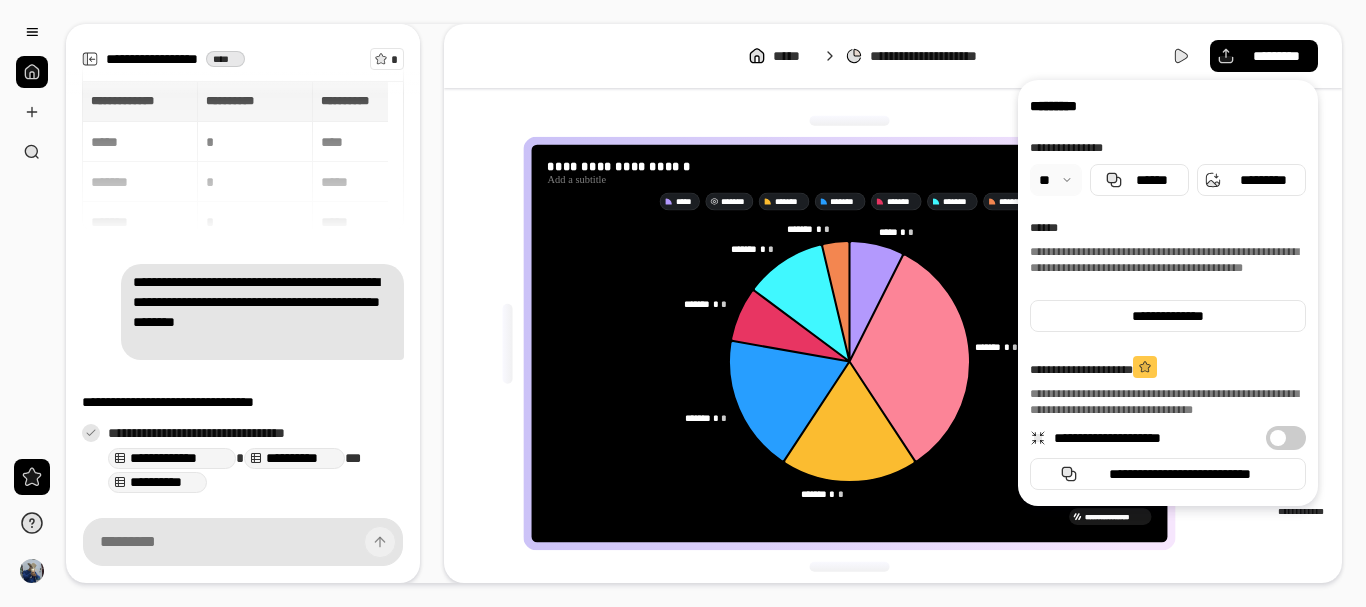 click on "**********" at bounding box center (243, 156) 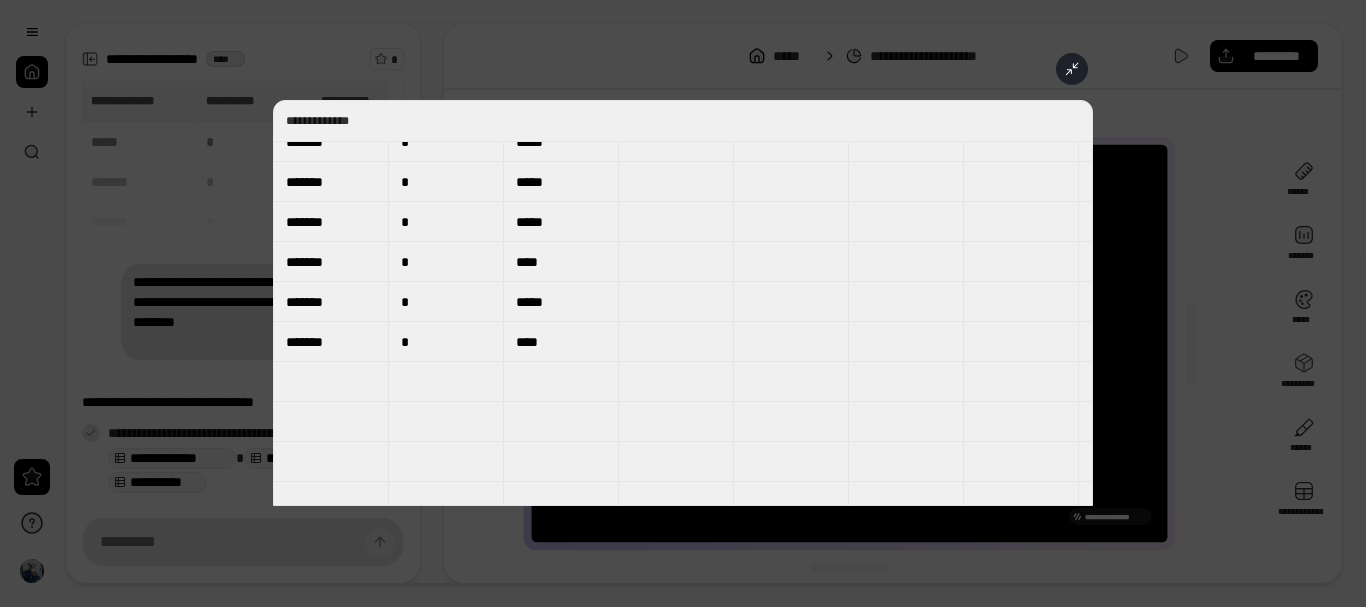 scroll, scrollTop: 0, scrollLeft: 0, axis: both 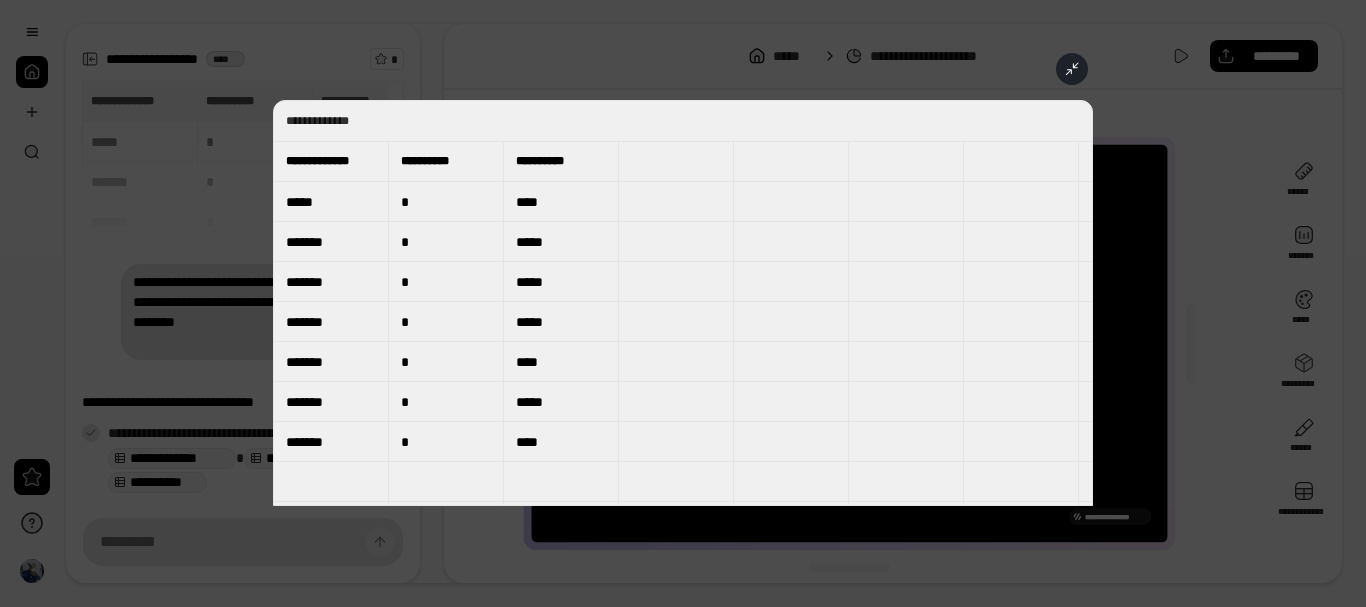 click 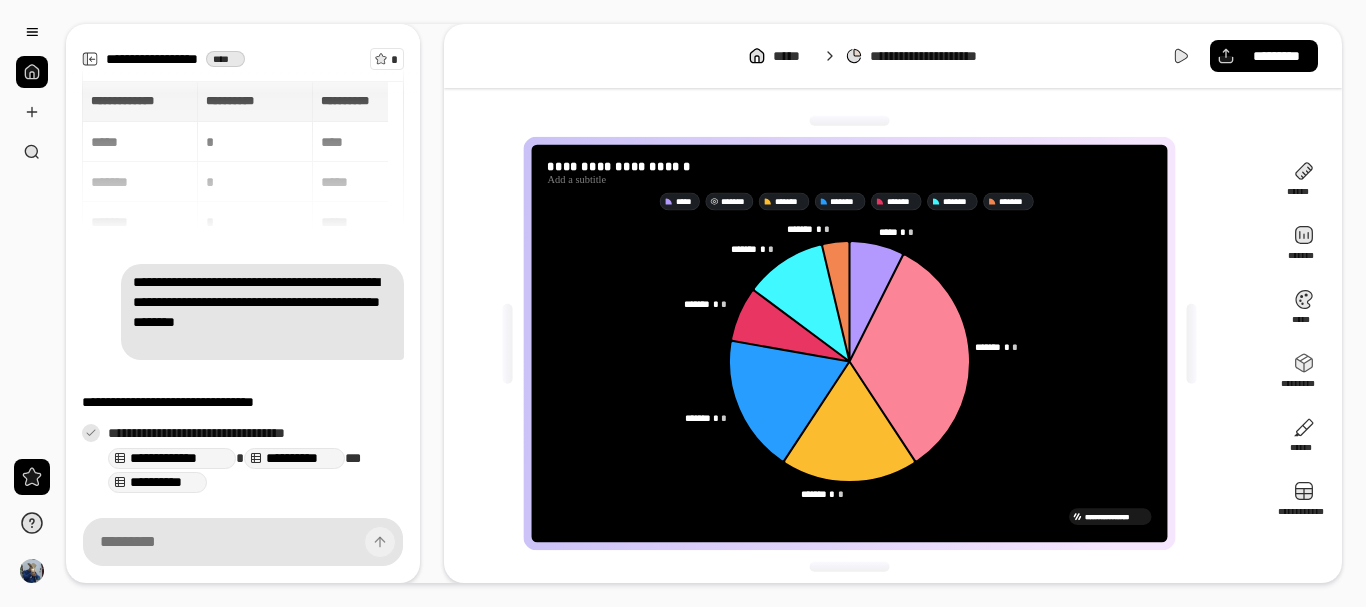 scroll, scrollTop: 3, scrollLeft: 0, axis: vertical 